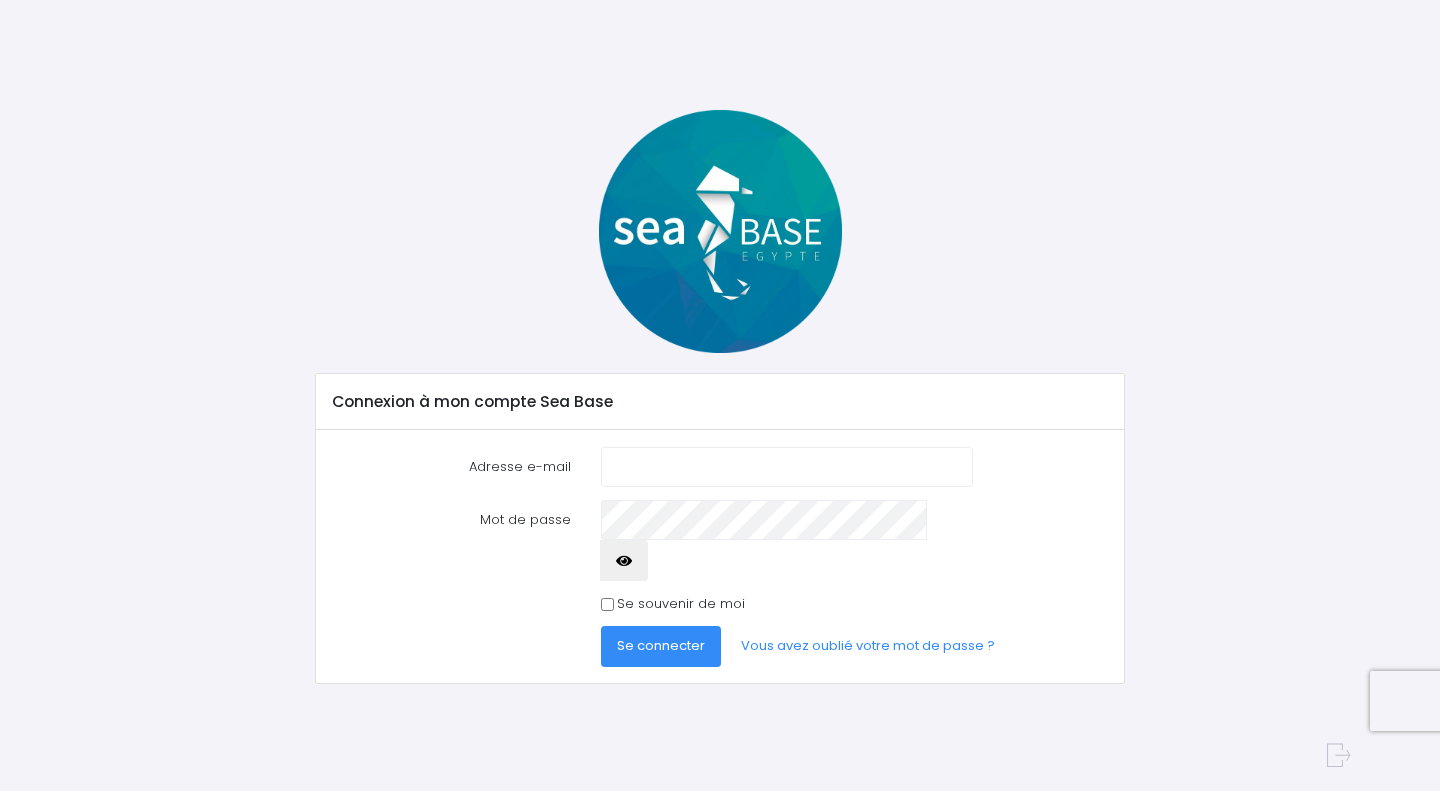 scroll, scrollTop: 0, scrollLeft: 0, axis: both 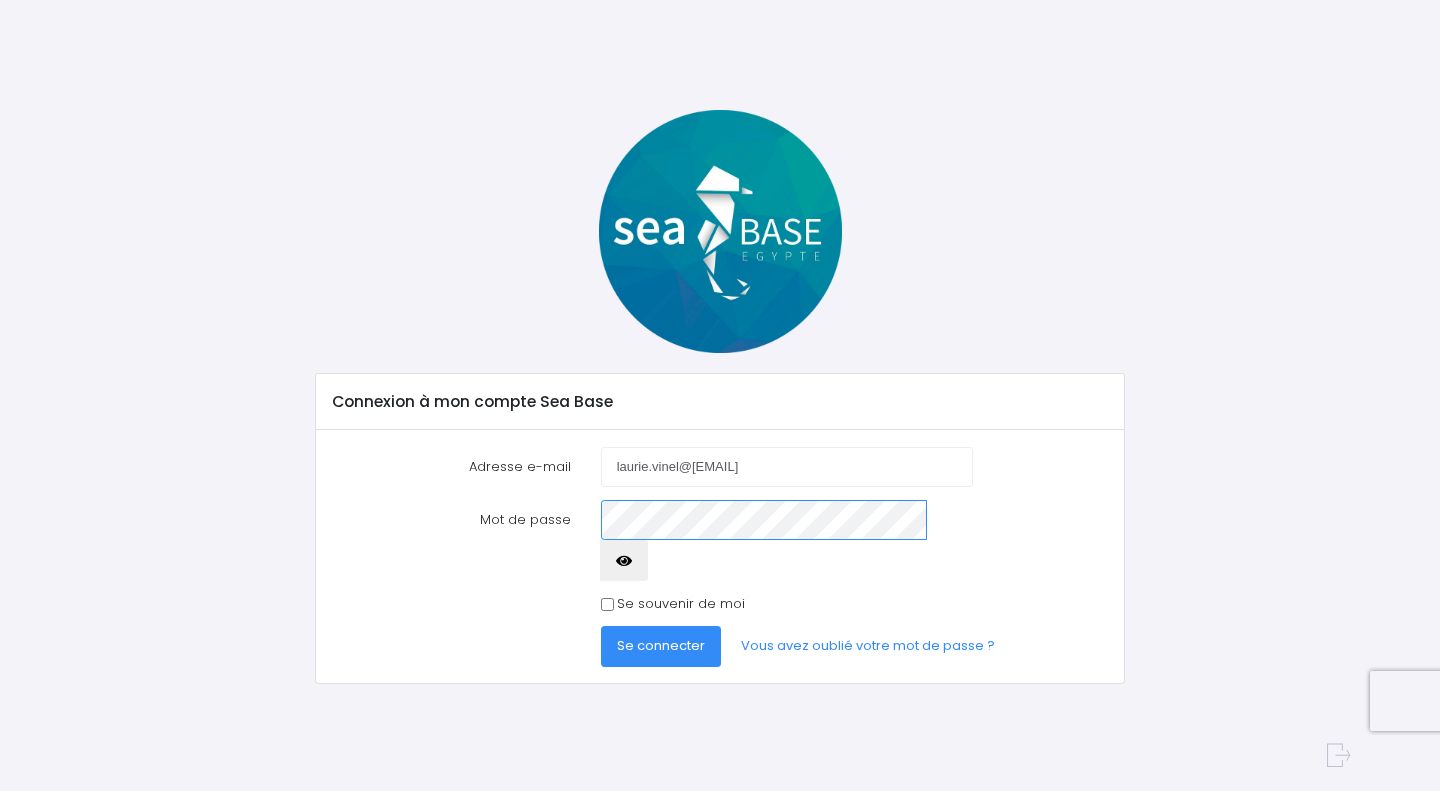click on "Se connecter" at bounding box center (661, 646) 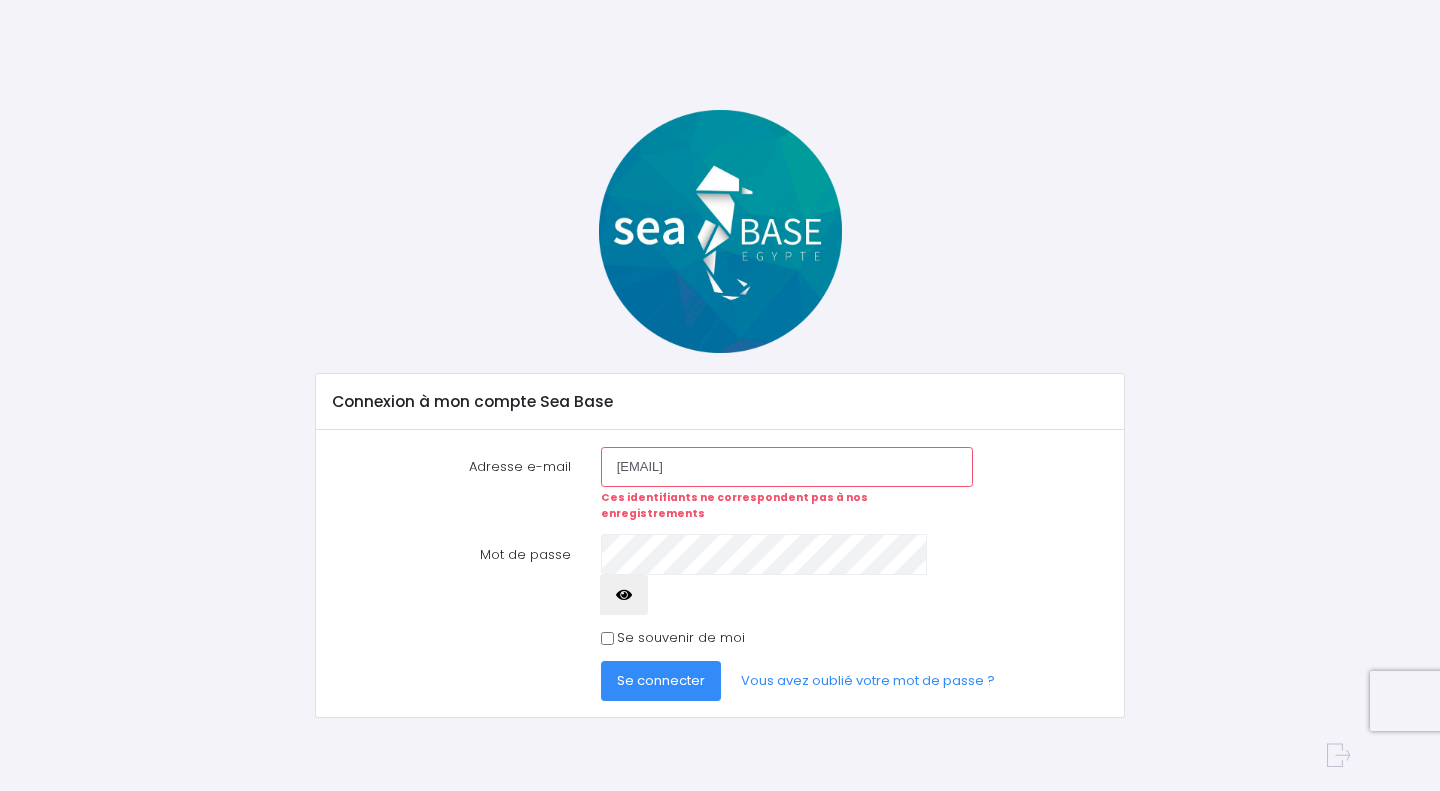 scroll, scrollTop: 0, scrollLeft: 0, axis: both 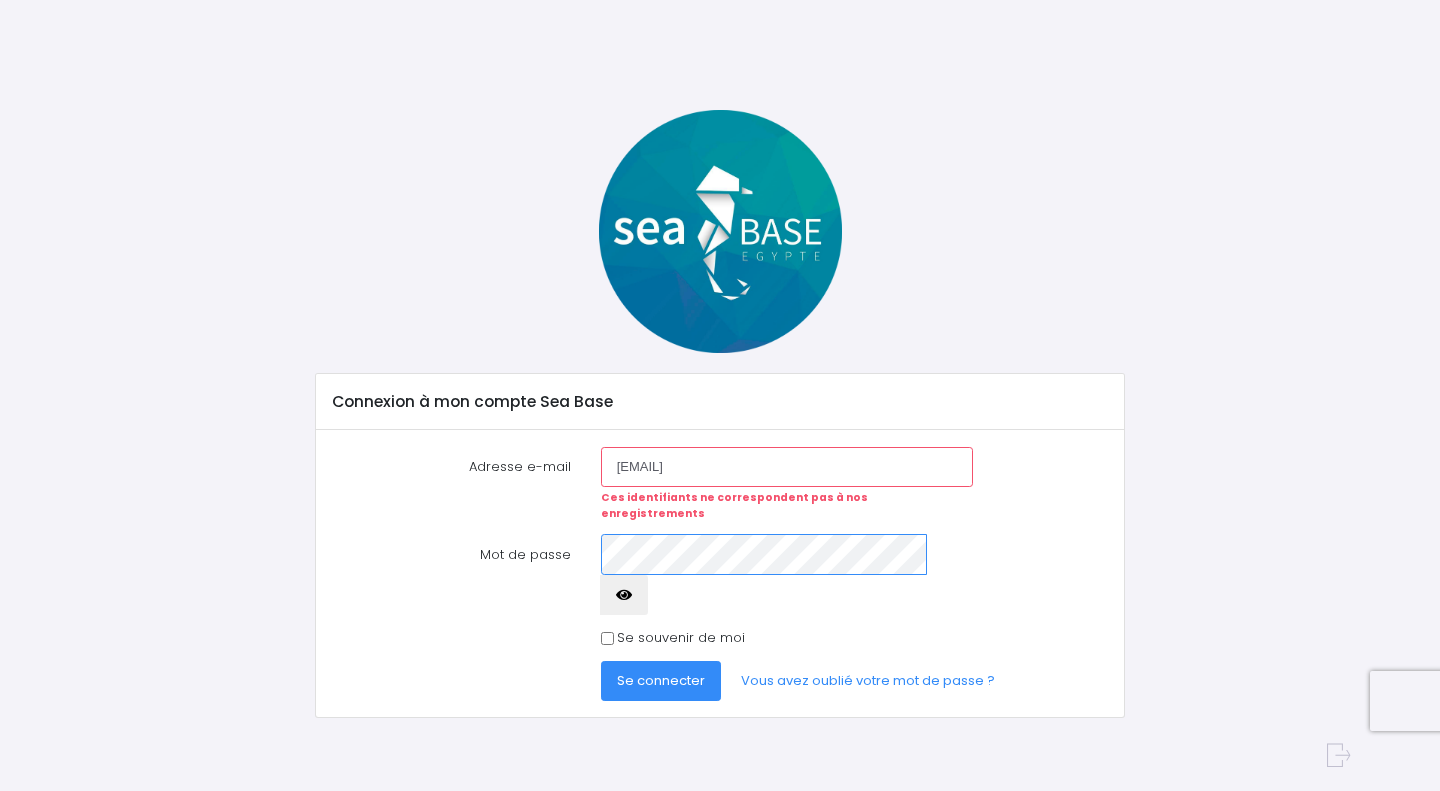 click on "Se connecter" at bounding box center [661, 681] 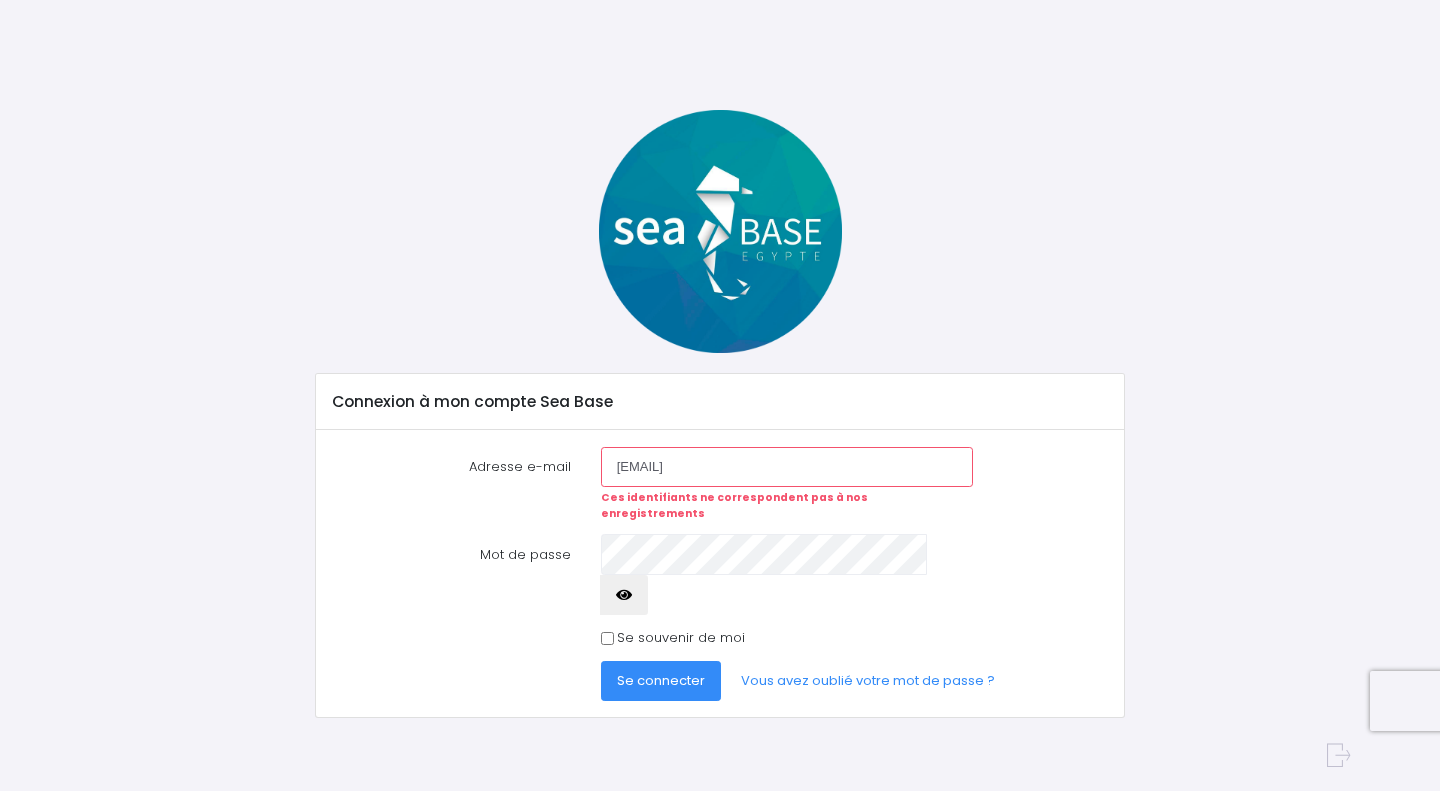 scroll, scrollTop: 0, scrollLeft: 0, axis: both 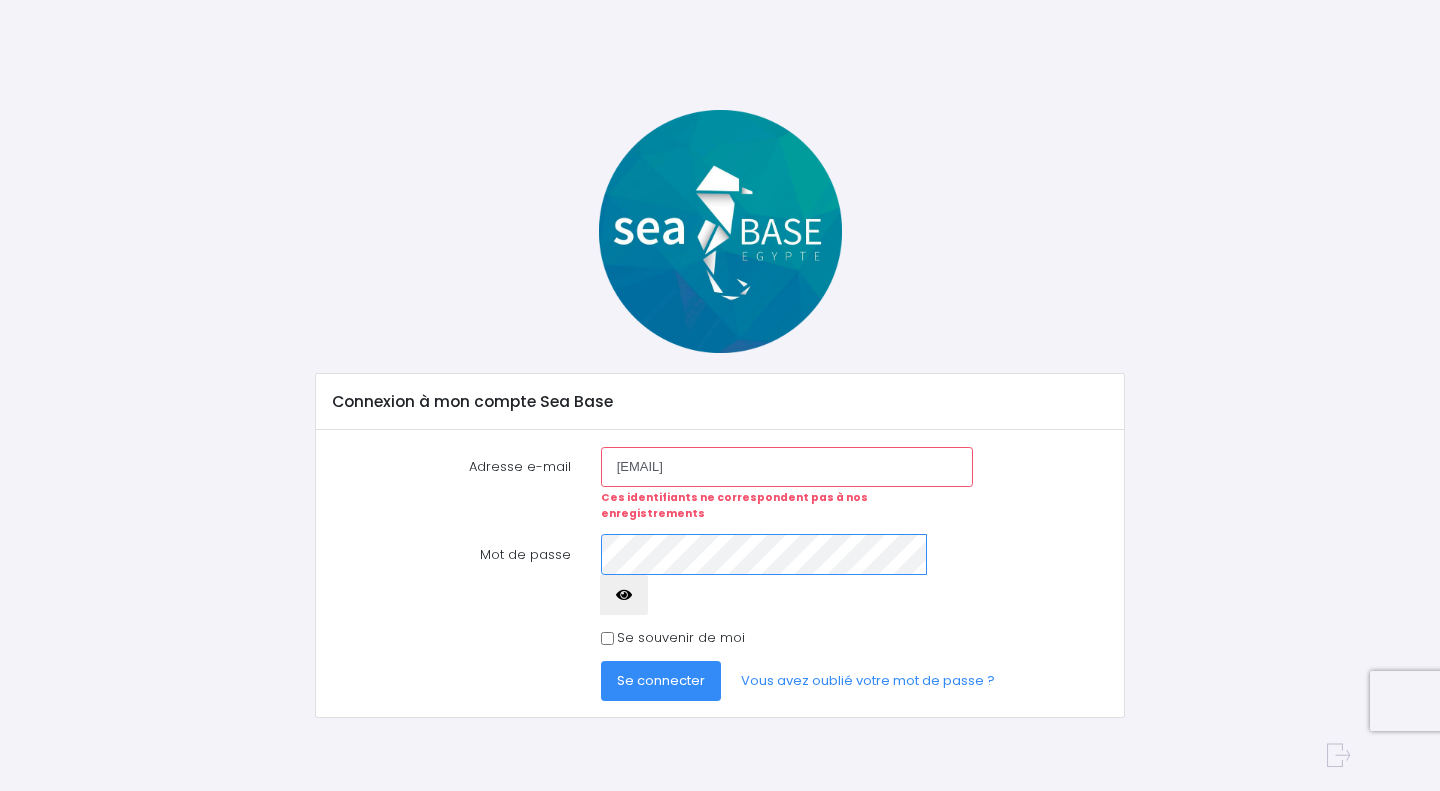 click on "Se connecter" at bounding box center [661, 681] 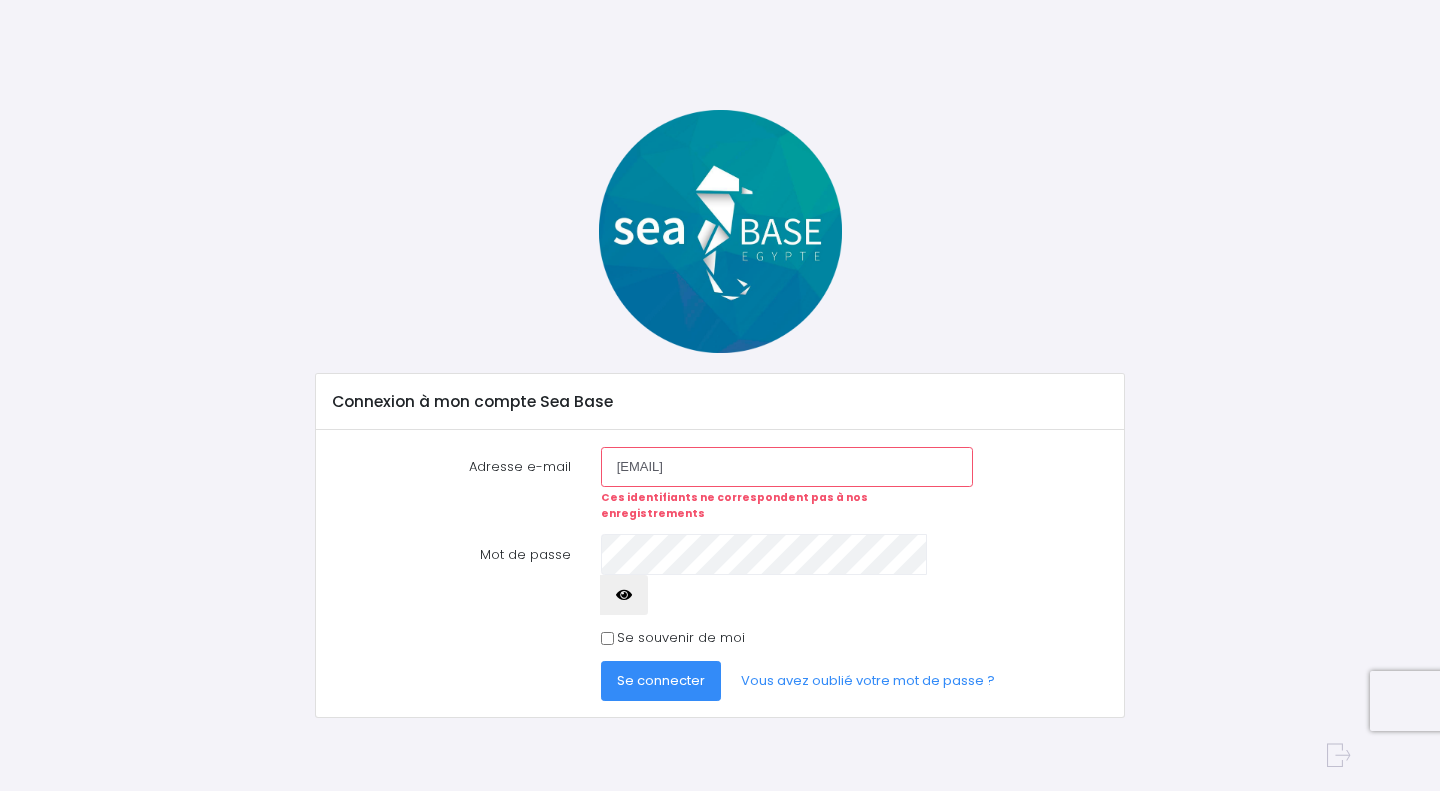 scroll, scrollTop: 0, scrollLeft: 0, axis: both 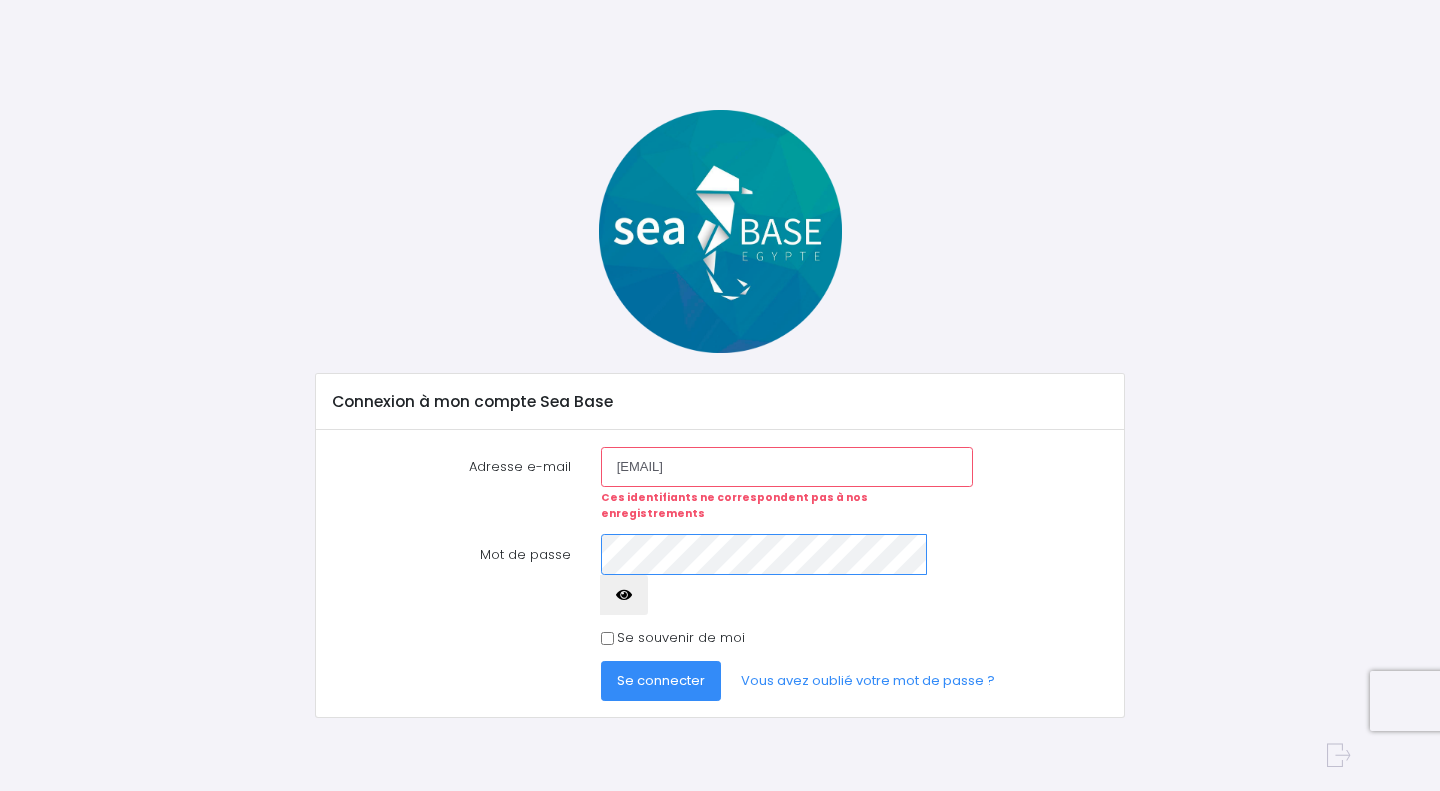 click on "Se connecter" at bounding box center [661, 681] 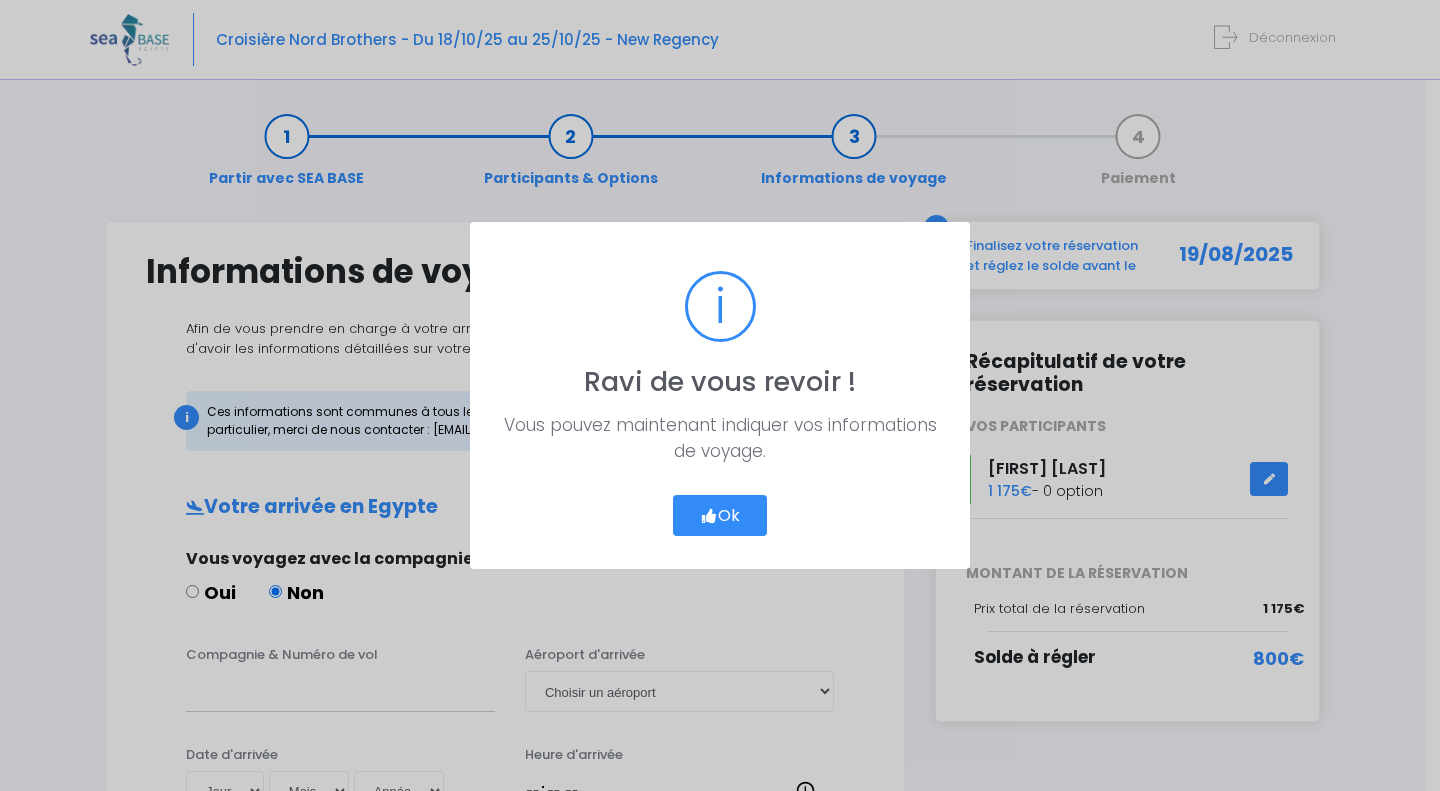 scroll, scrollTop: 0, scrollLeft: 0, axis: both 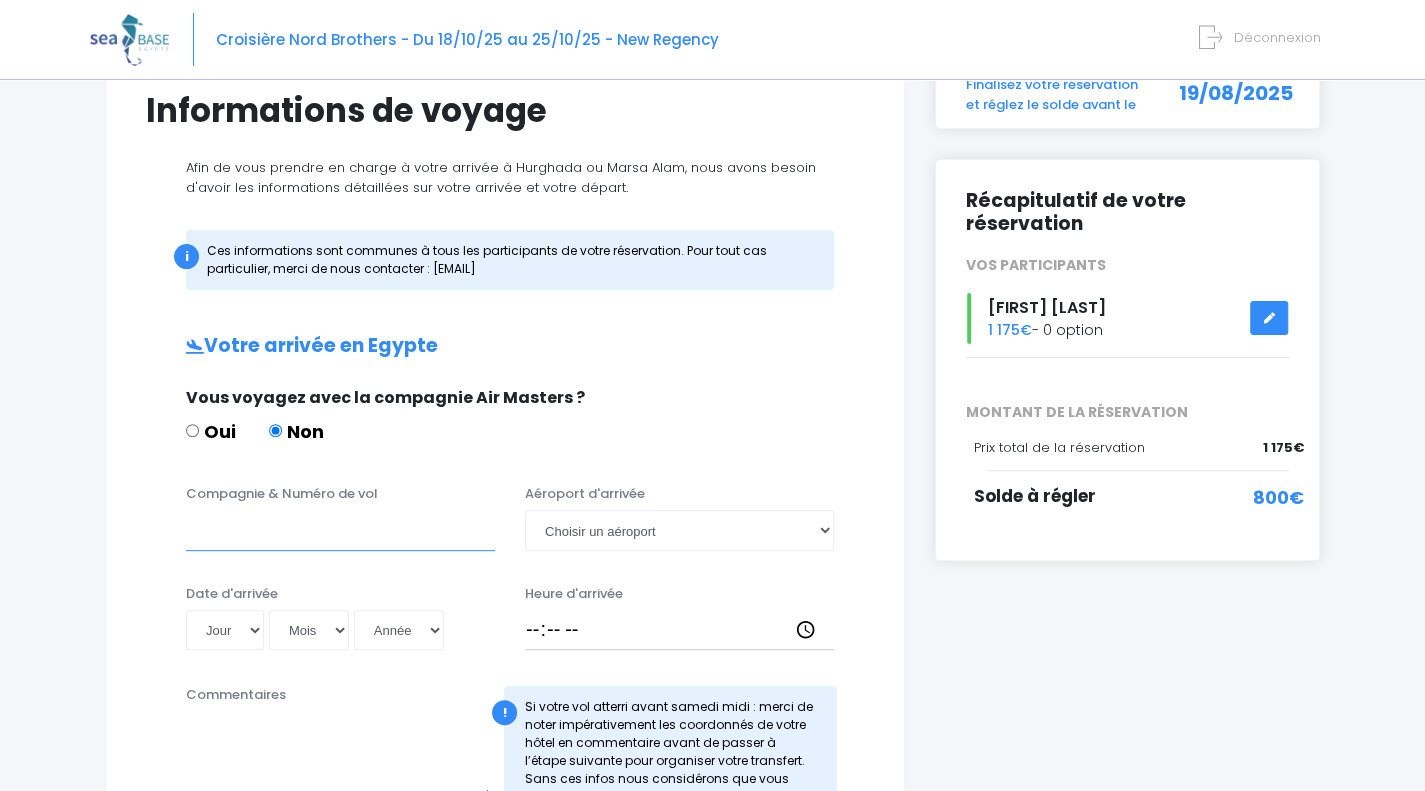 click on "Compagnie & Numéro de vol" at bounding box center [340, 530] 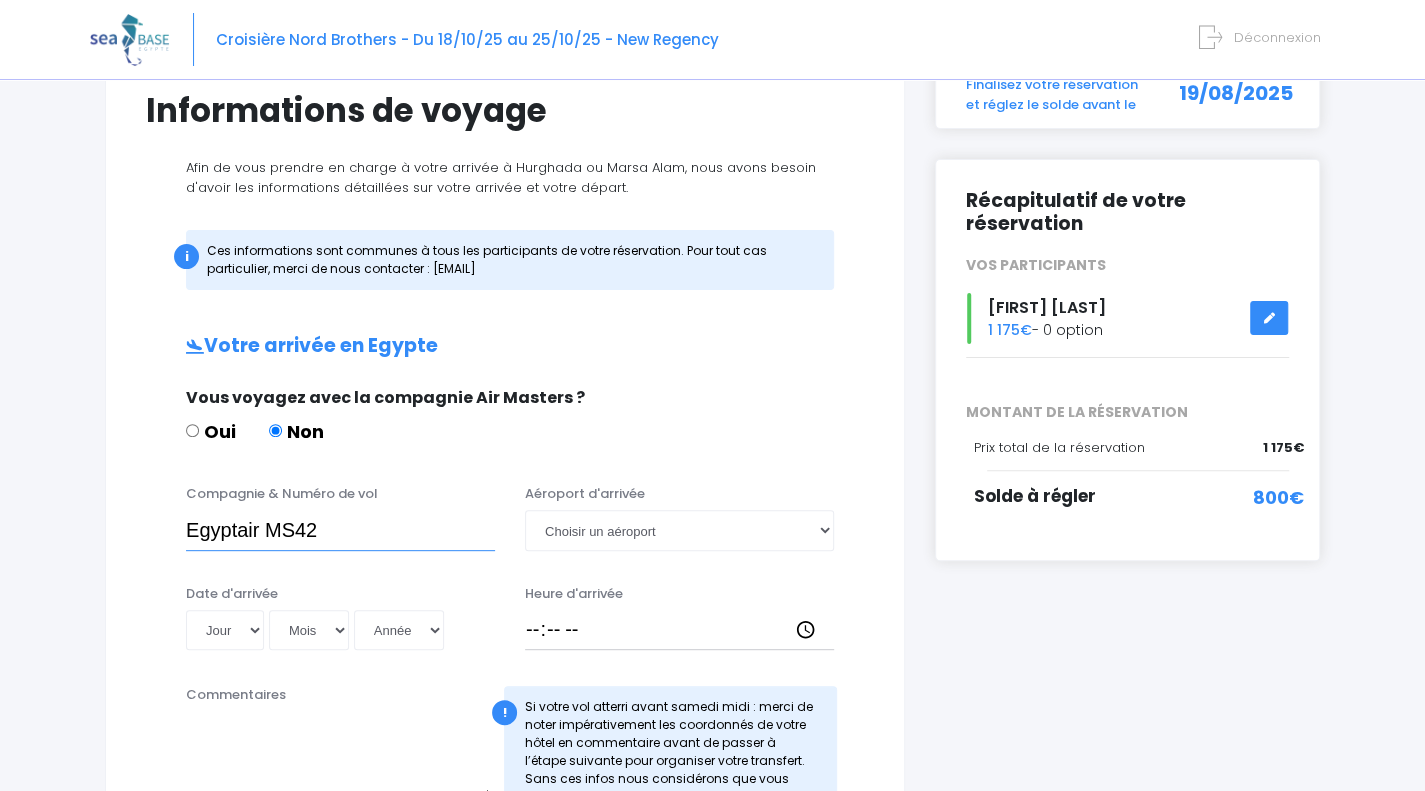 type on "Egyptair MS42" 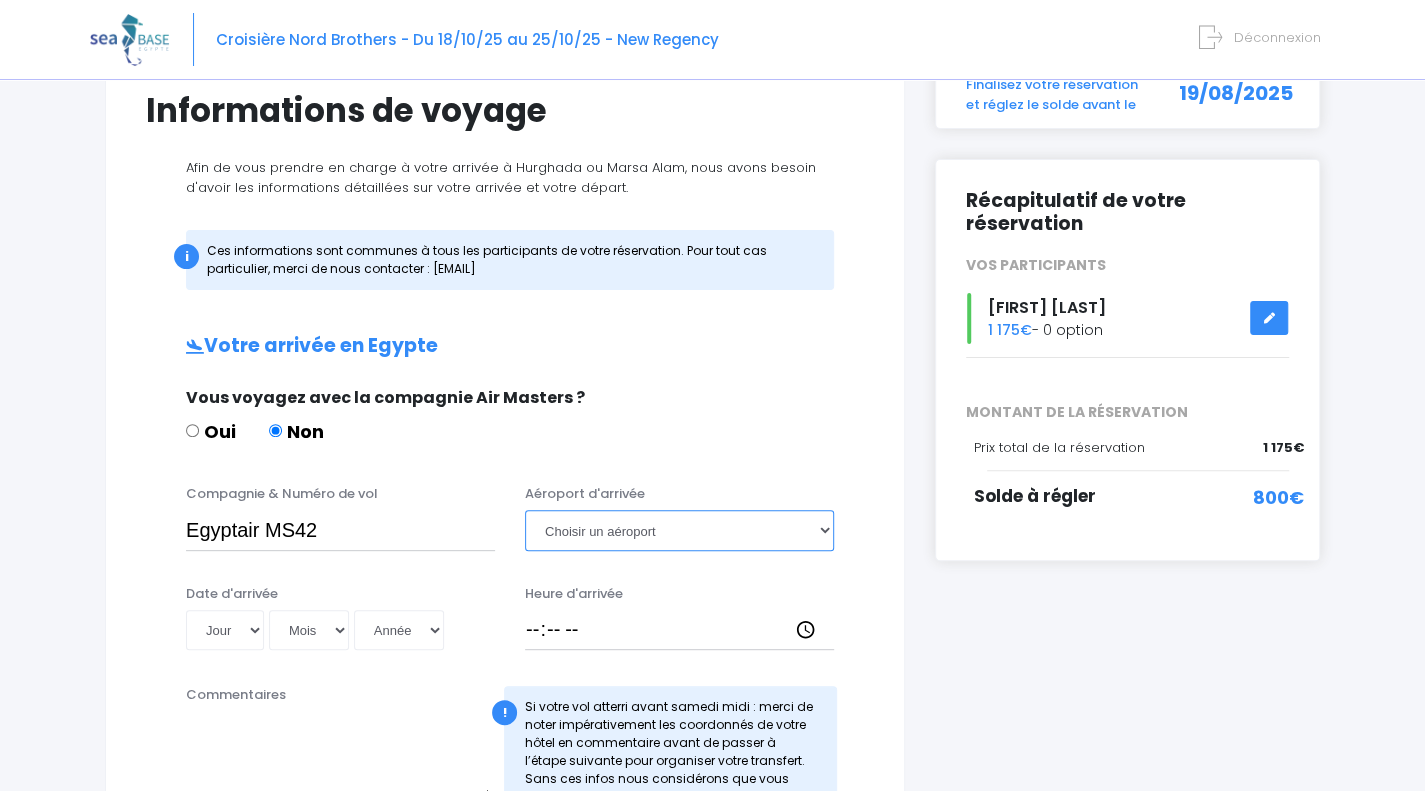 select on "Hurghada" 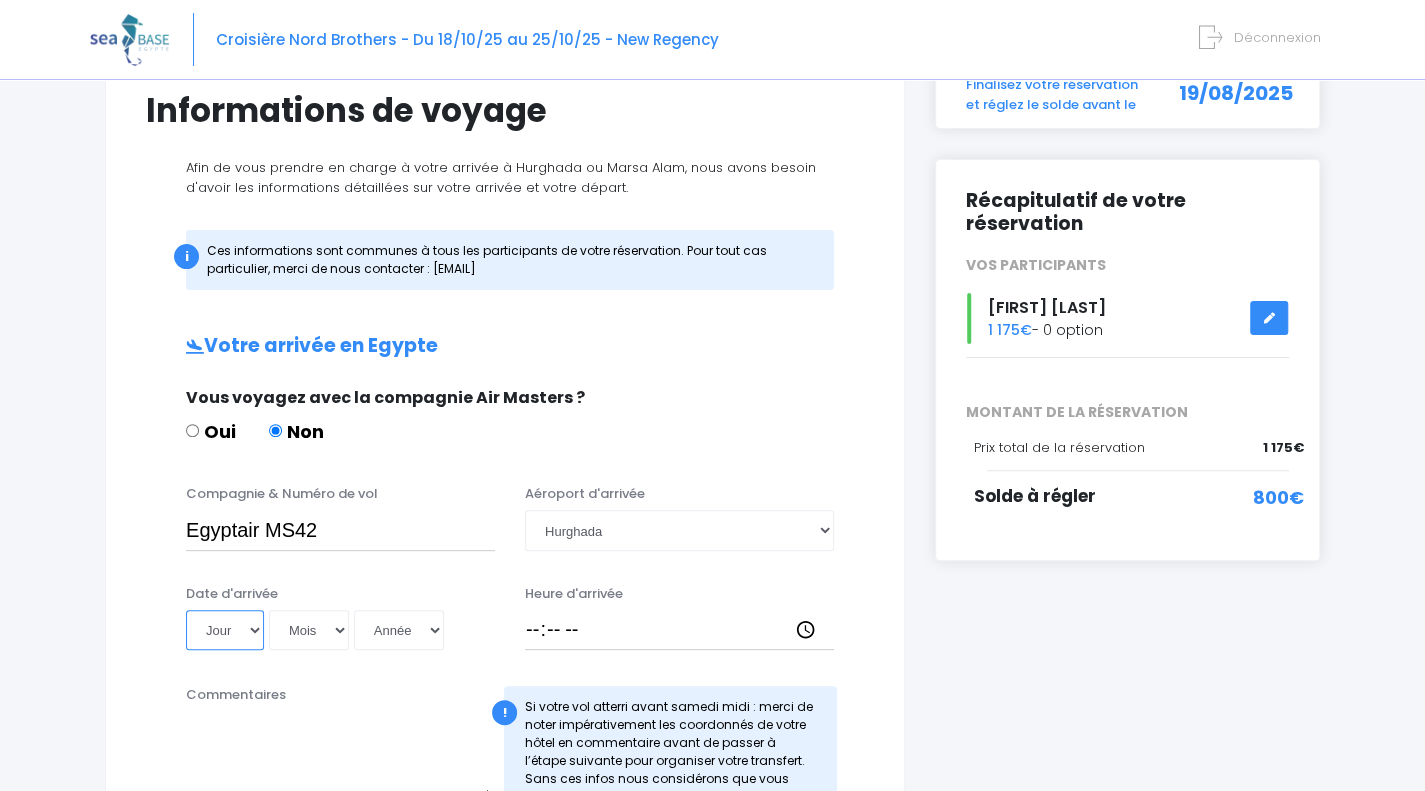 click on "Jour 01 02 03 04 05 06 07 08 09 10 11 12 13 14 15 16 17 18 19 20 21 22 23 24 25 26 27 28 29 30 31" at bounding box center [225, 630] 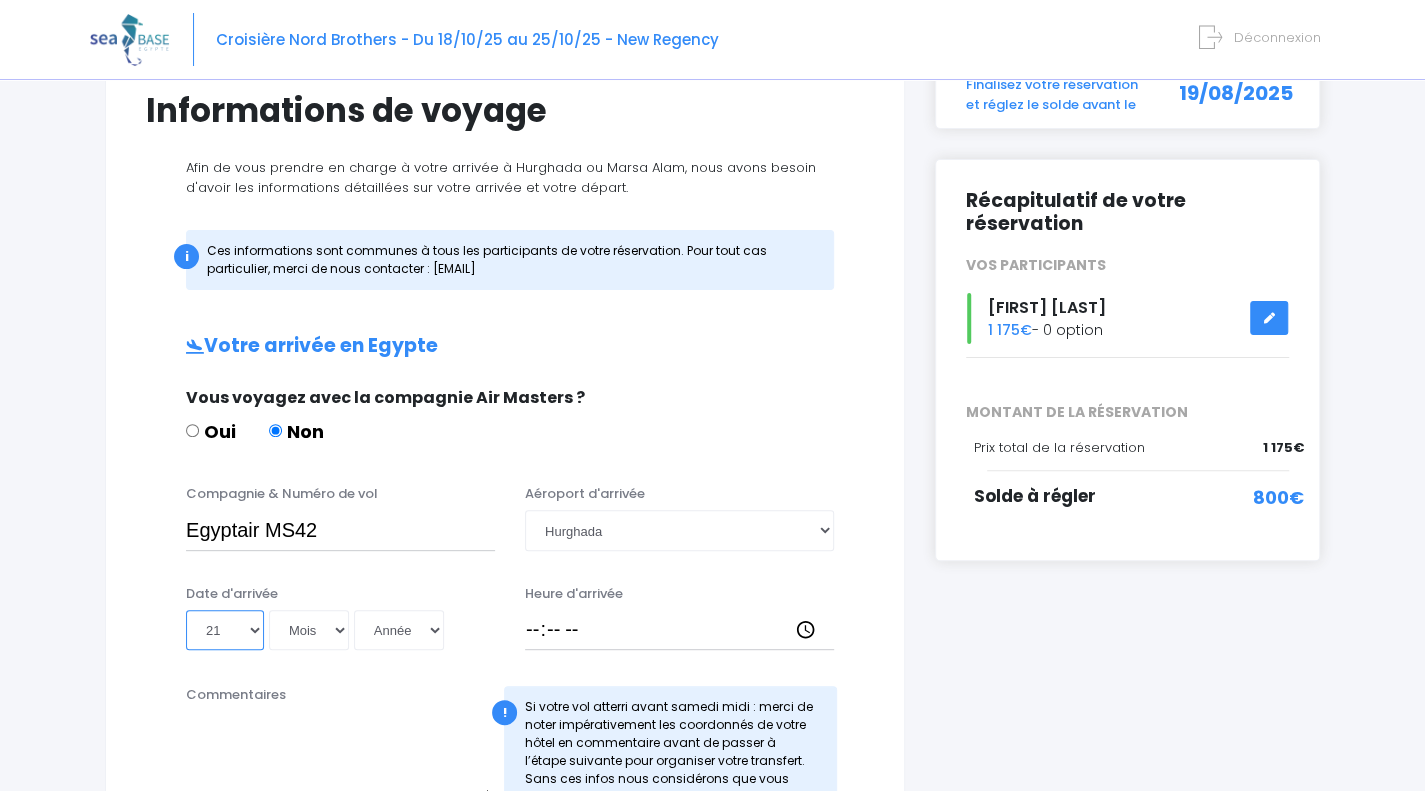 click on "Jour 01 02 03 04 05 06 07 08 09 10 11 12 13 14 15 16 17 18 19 20 21 22 23 24 25 26 27 28 29 30 31" at bounding box center [225, 630] 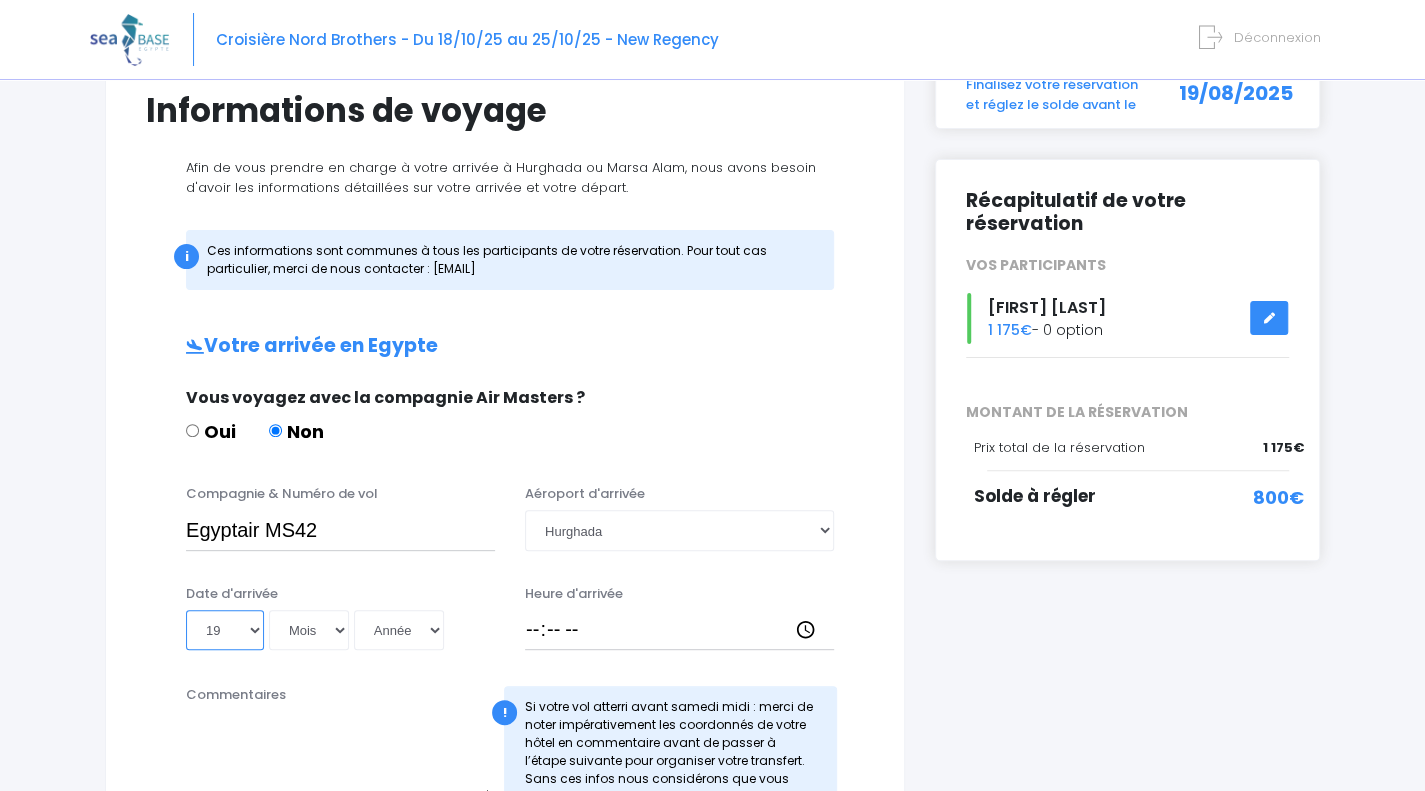 click on "Jour 01 02 03 04 05 06 07 08 09 10 11 12 13 14 15 16 17 18 19 20 21 22 23 24 25 26 27 28 29 30 31" at bounding box center [225, 630] 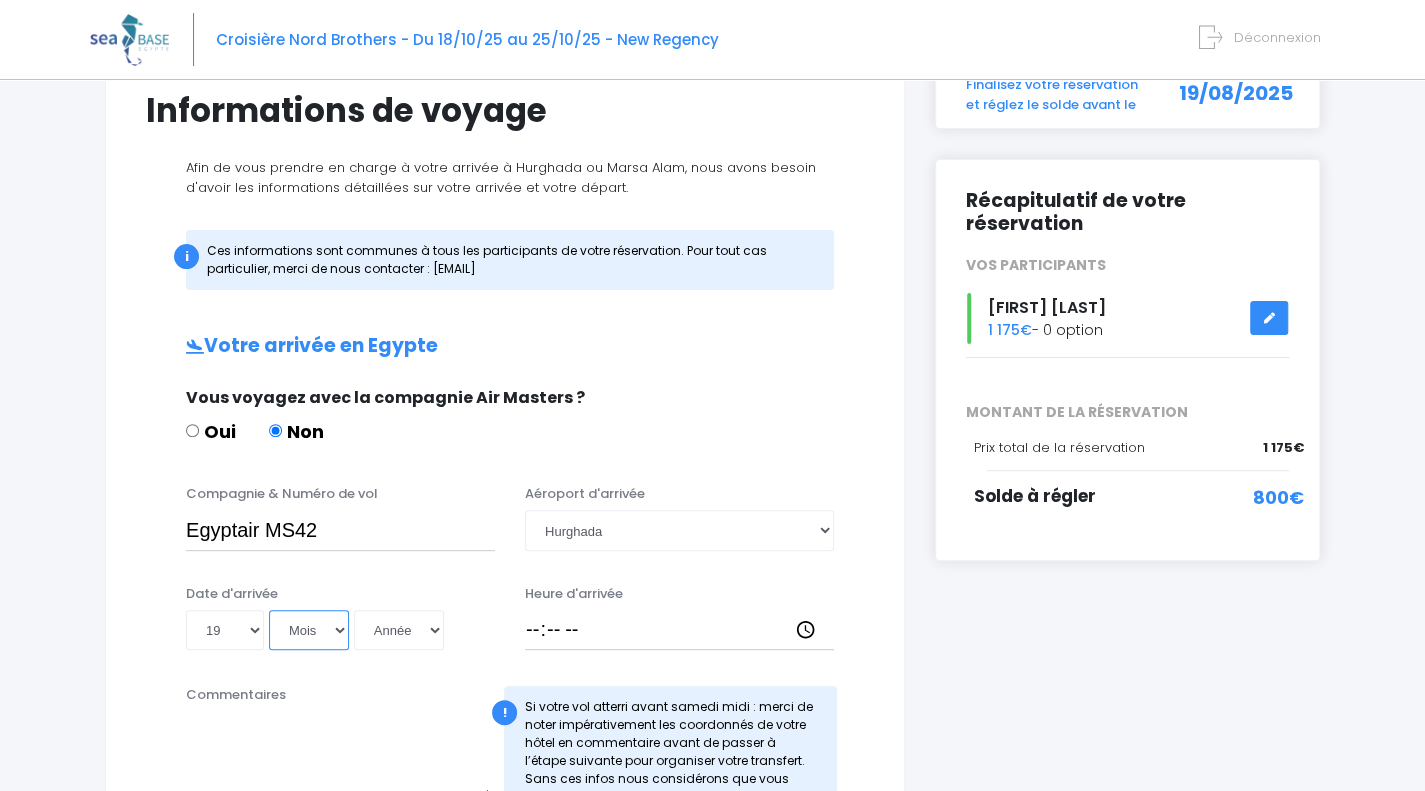 click on "Mois 01 02 03 04 05 06 07 08 09 10 11 12" at bounding box center [309, 630] 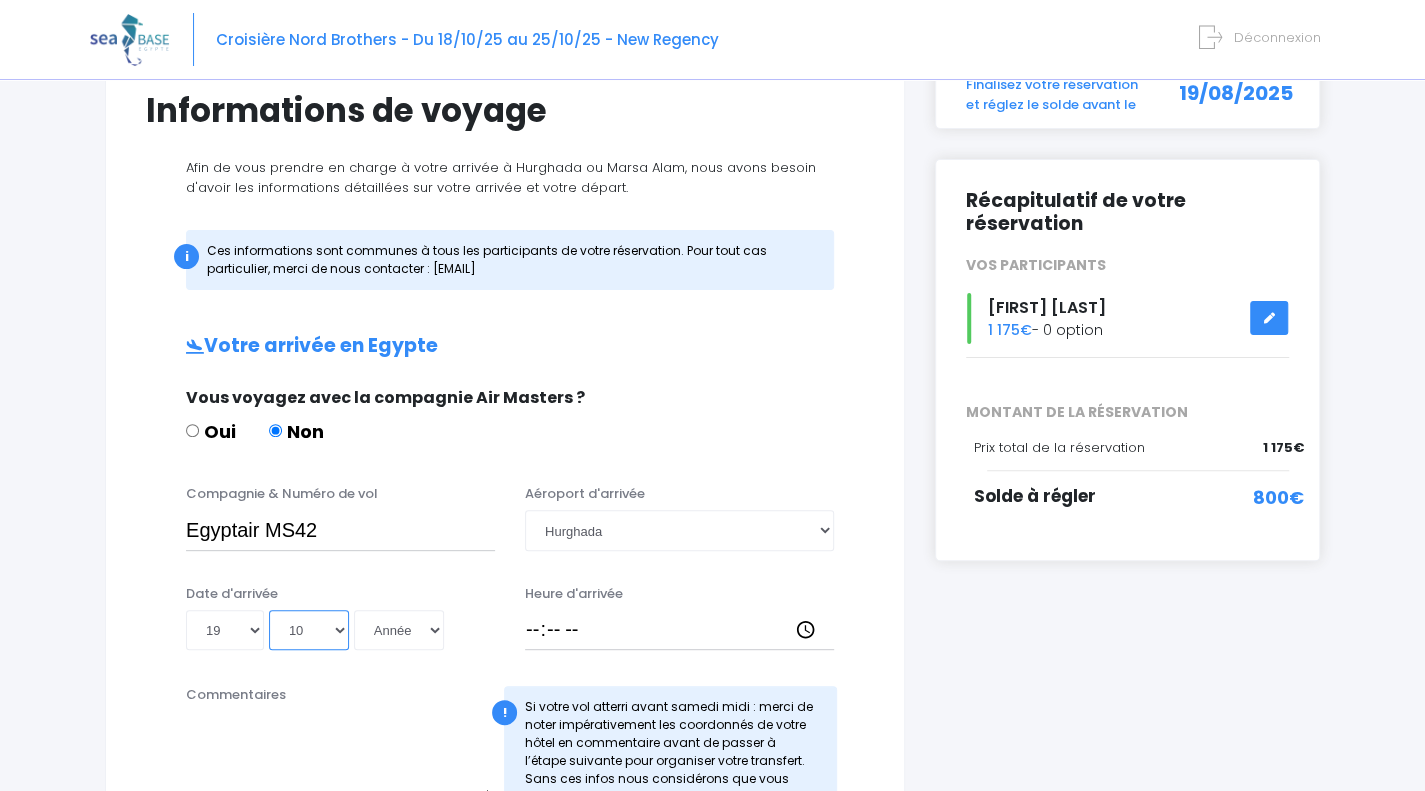 click on "Mois 01 02 03 04 05 06 07 08 09 10 11 12" at bounding box center [309, 630] 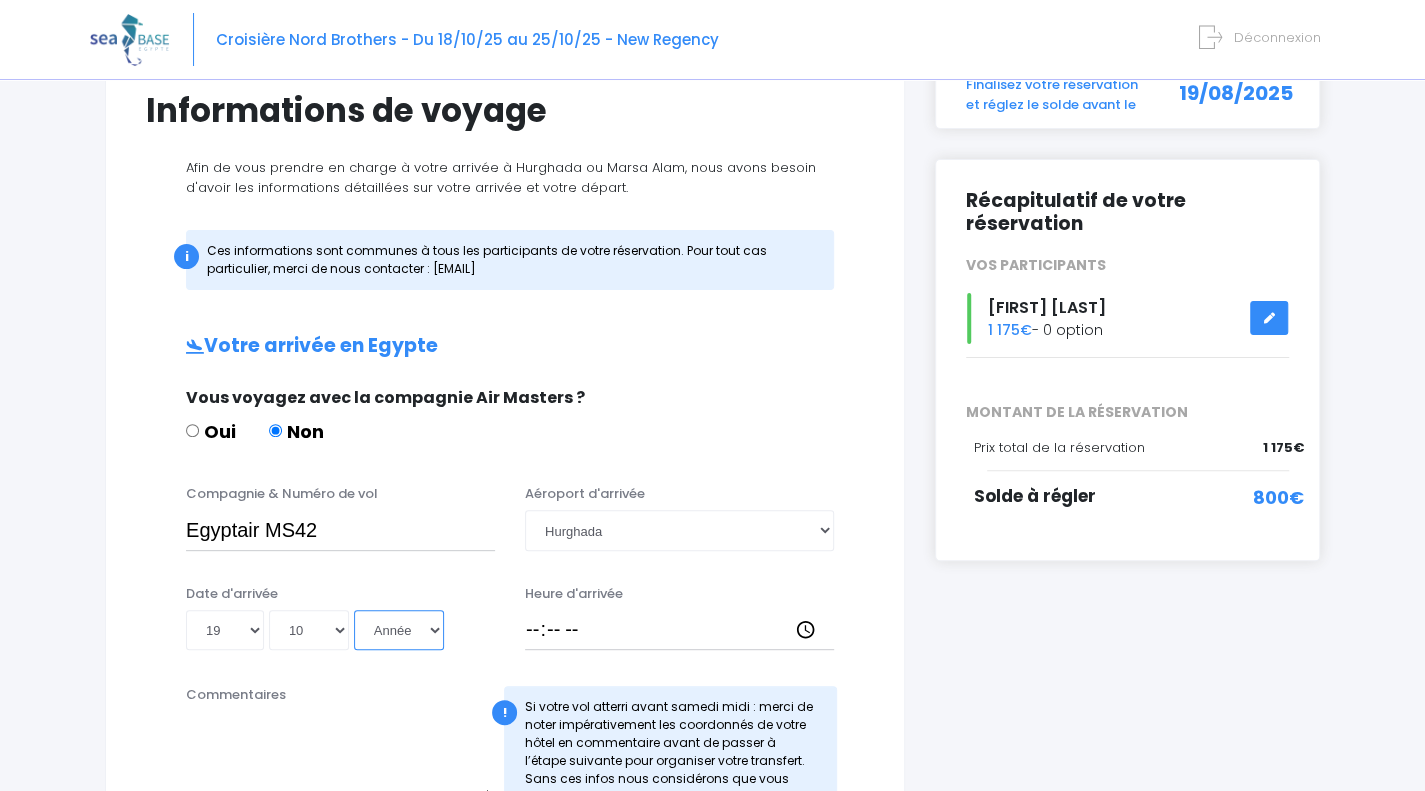 click on "Année 2045 2044 2043 2042 2041 2040 2039 2038 2037 2036 2035 2034 2033 2032 2031 2030 2029 2028 2027 2026 2025 2024 2023 2022 2021 2020 2019 2018 2017 2016 2015 2014 2013 2012 2011 2010 2009 2008 2007 2006 2005 2004 2003 2002 2001 2000 1999 1998 1997 1996 1995 1994 1993 1992 1991 1990 1989 1988 1987 1986 1985 1984 1983 1982 1981 1980 1979 1978 1977 1976 1975 1974 1973 1972 1971 1970 1969 1968 1967 1966 1965 1964 1963 1962 1961 1960 1959 1958 1957 1956 1955 1954 1953 1952 1951 1950 1949 1948 1947 1946 1945 1944 1943 1942 1941 1940 1939 1938 1937 1936 1935 1934 1933 1932 1931 1930 1929 1928 1927 1926 1925 1924 1923 1922 1921 1920 1919 1918 1917 1916 1915 1914 1913 1912 1911 1910 1909 1908 1907 1906 1905 1904 1903 1902 1901 1900" at bounding box center [399, 630] 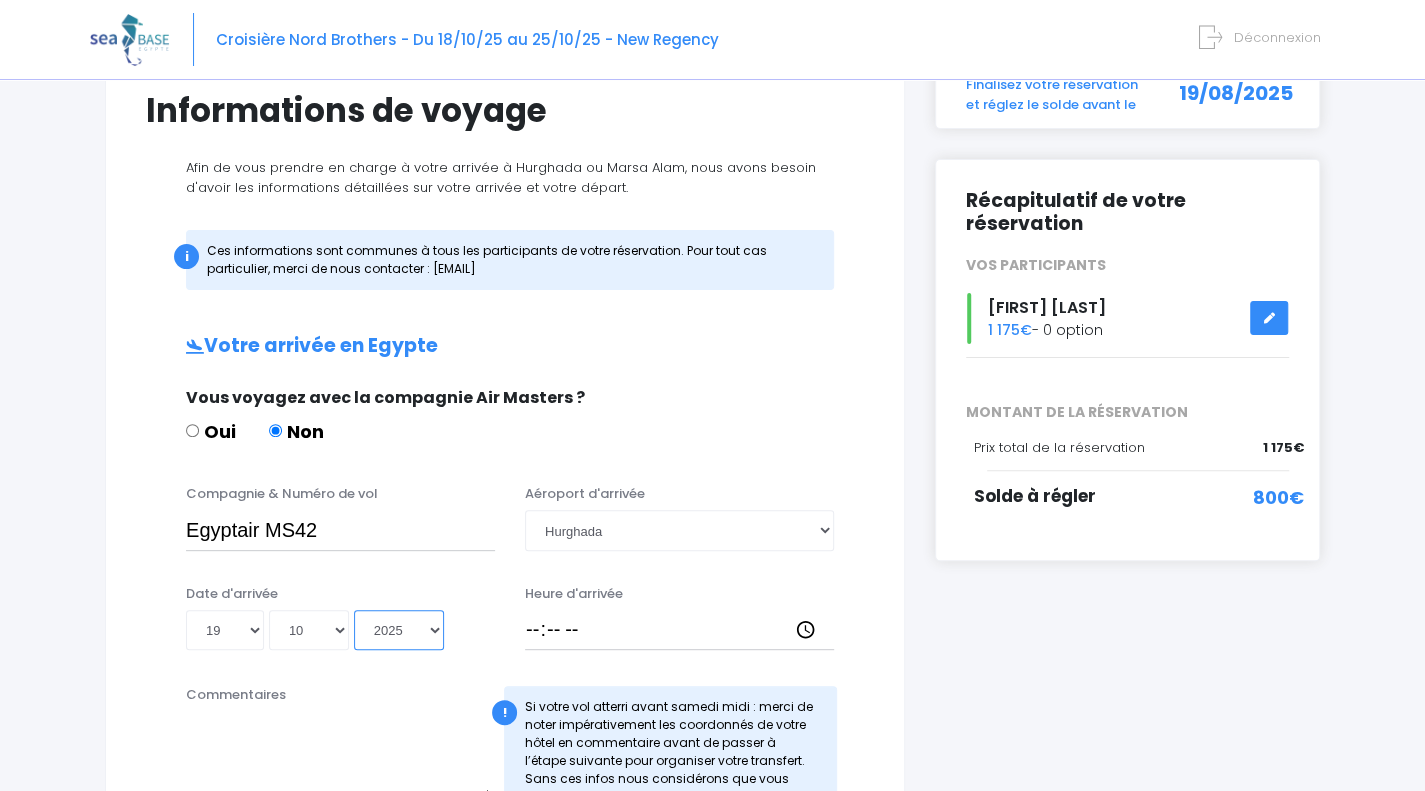 click on "Année 2045 2044 2043 2042 2041 2040 2039 2038 2037 2036 2035 2034 2033 2032 2031 2030 2029 2028 2027 2026 2025 2024 2023 2022 2021 2020 2019 2018 2017 2016 2015 2014 2013 2012 2011 2010 2009 2008 2007 2006 2005 2004 2003 2002 2001 2000 1999 1998 1997 1996 1995 1994 1993 1992 1991 1990 1989 1988 1987 1986 1985 1984 1983 1982 1981 1980 1979 1978 1977 1976 1975 1974 1973 1972 1971 1970 1969 1968 1967 1966 1965 1964 1963 1962 1961 1960 1959 1958 1957 1956 1955 1954 1953 1952 1951 1950 1949 1948 1947 1946 1945 1944 1943 1942 1941 1940 1939 1938 1937 1936 1935 1934 1933 1932 1931 1930 1929 1928 1927 1926 1925 1924 1923 1922 1921 1920 1919 1918 1917 1916 1915 1914 1913 1912 1911 1910 1909 1908 1907 1906 1905 1904 1903 1902 1901 1900" at bounding box center [399, 630] 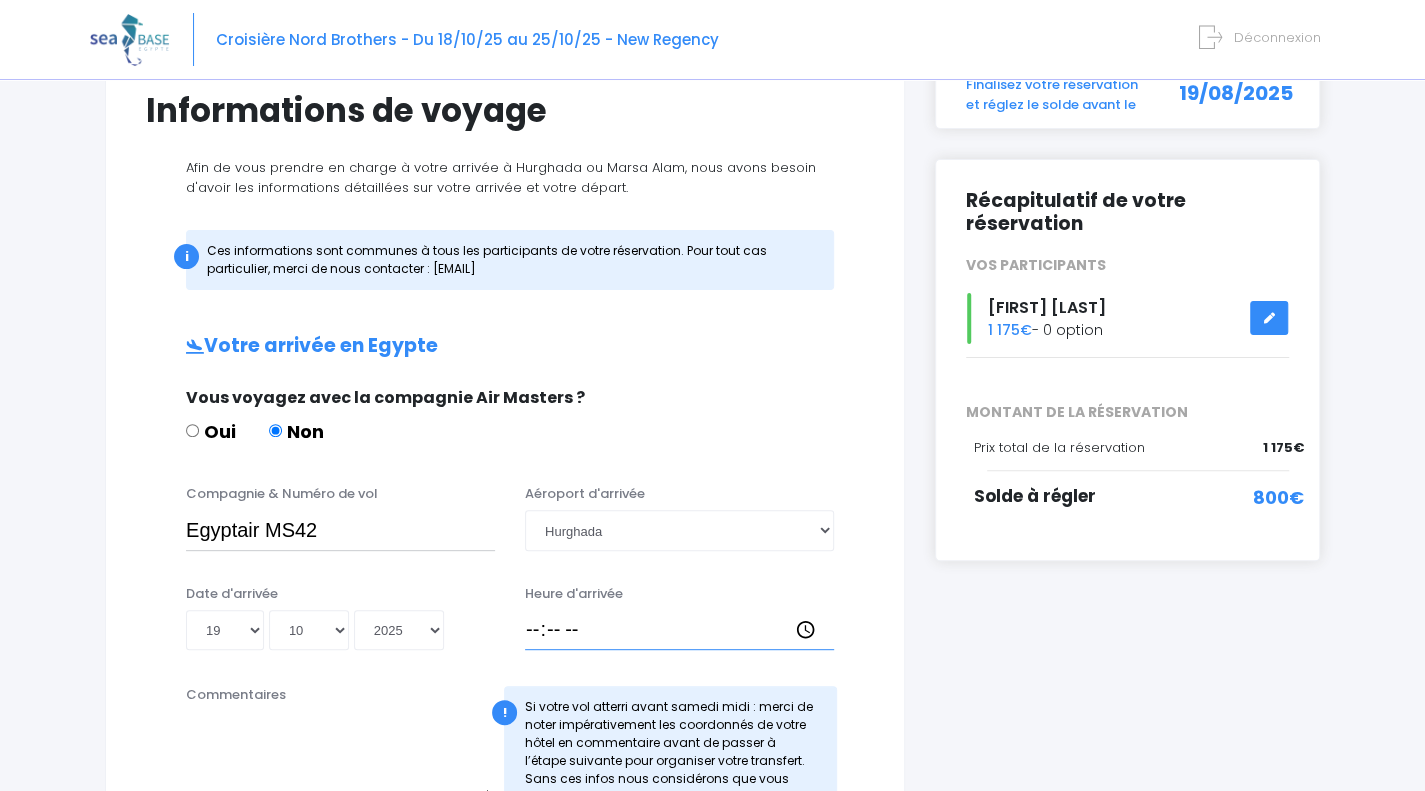 click on "Heure d'arrivée" at bounding box center (679, 630) 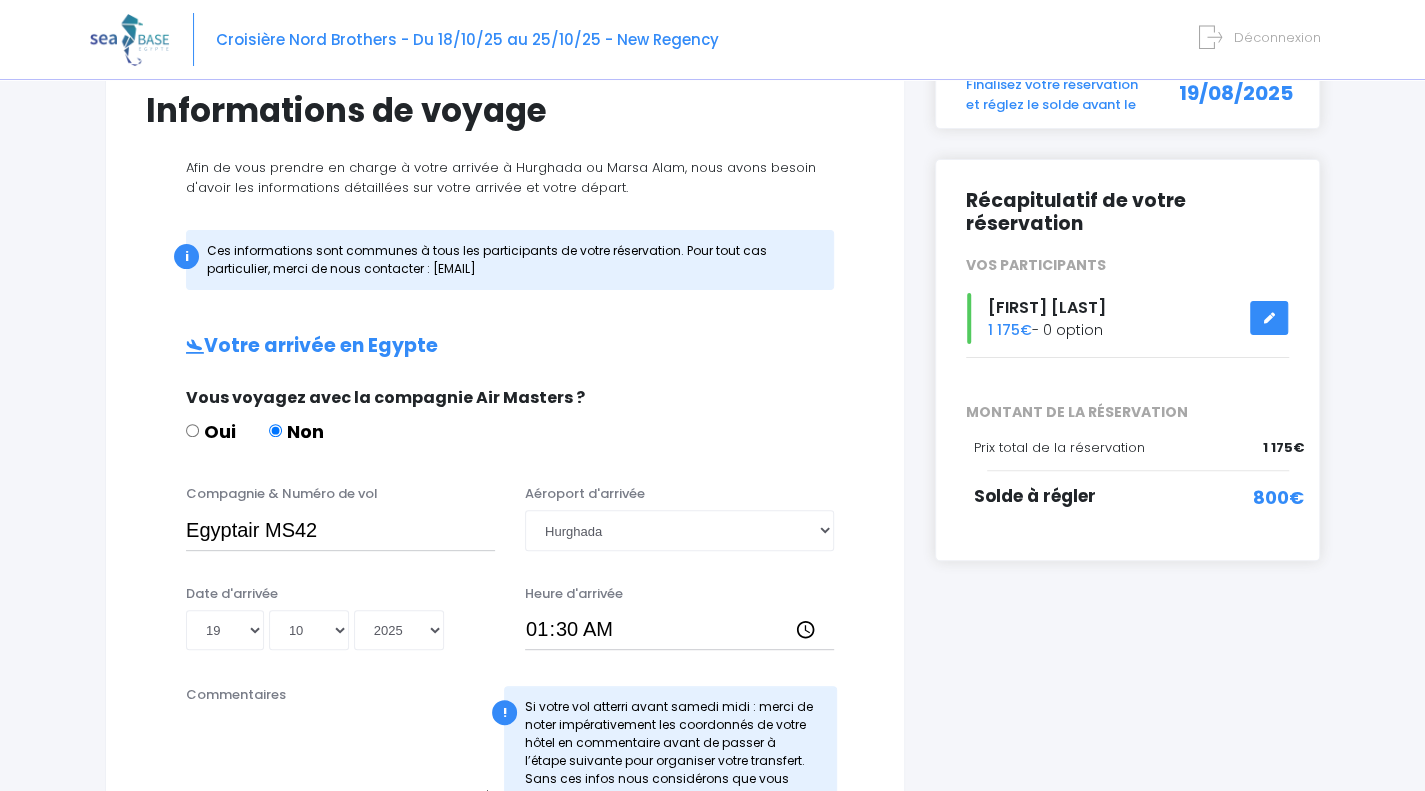 click on "Informations de voyage
Afin de vous prendre en charge à votre arrivée à Hurghada ou Marsa Alam, nous avons besoin d'avoir les informations détaillées sur votre arrivée et votre départ.
i
Ces informations sont communes à tous les participants de votre réservation. Pour tout cas particulier, merci de nous contacter : nathalie@redseabase.com
Avez-vous déjà réservé vos vols ?
OUI
NON, PAS ENCORE Oui Non Hurghada 01" at bounding box center (505, 741) 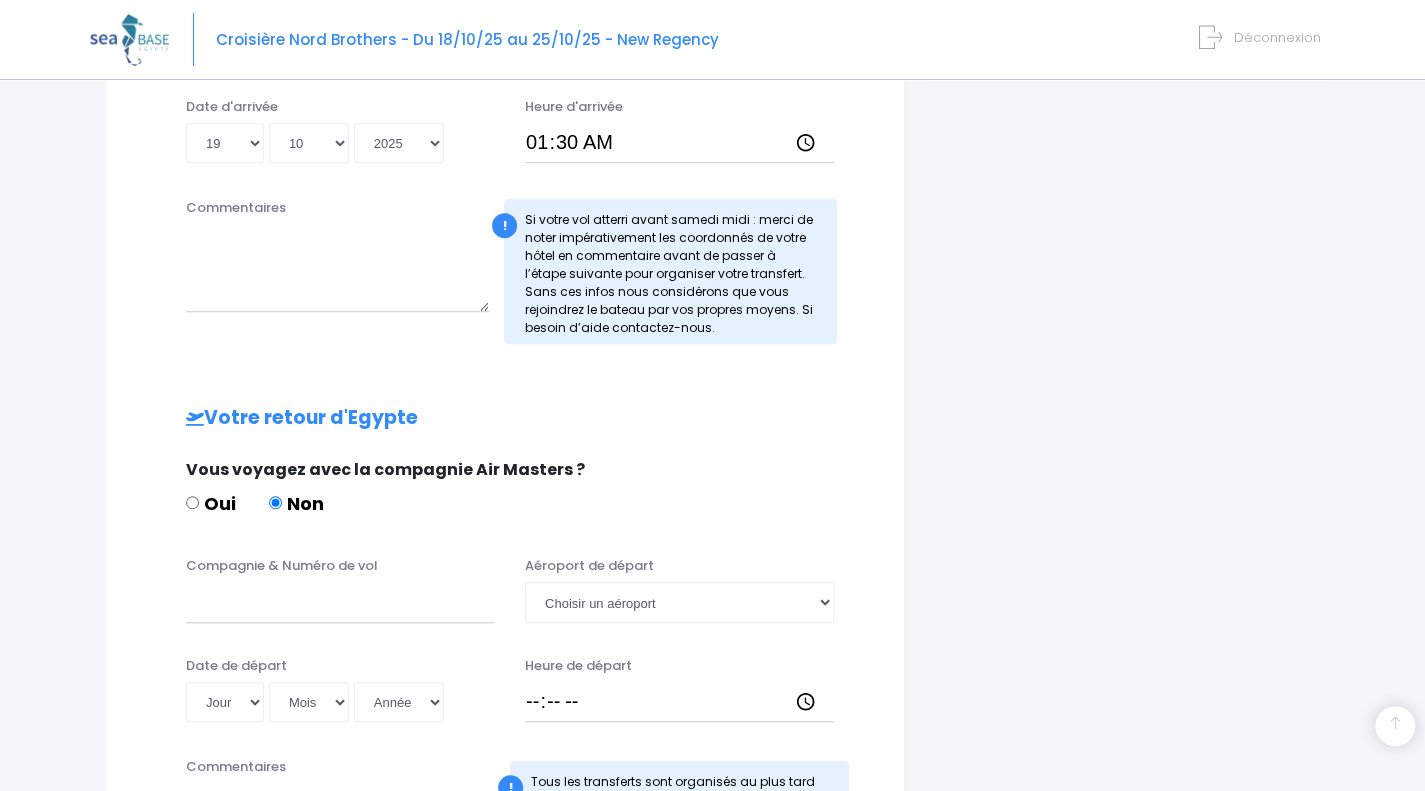 scroll, scrollTop: 666, scrollLeft: 0, axis: vertical 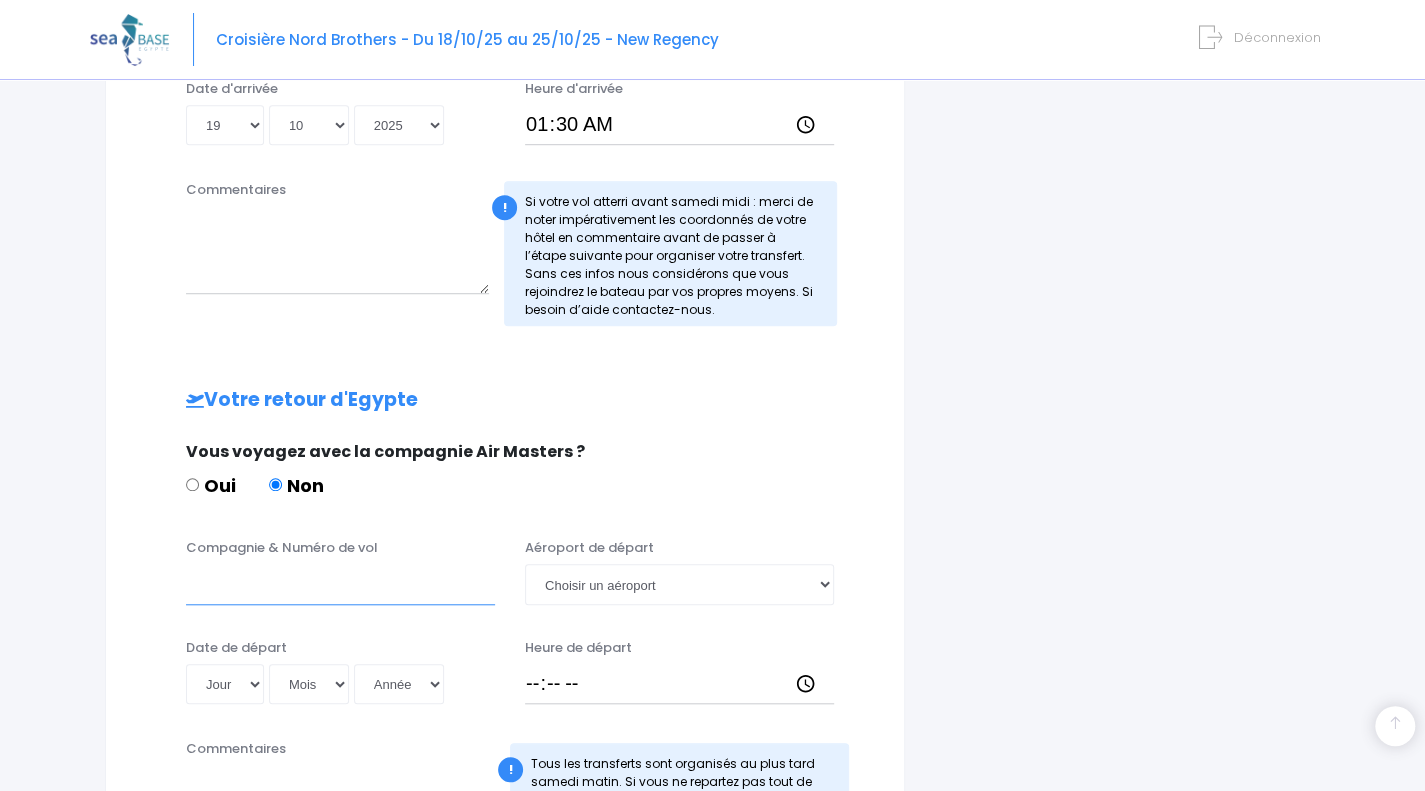 click on "Compagnie & Numéro de vol" at bounding box center (340, 584) 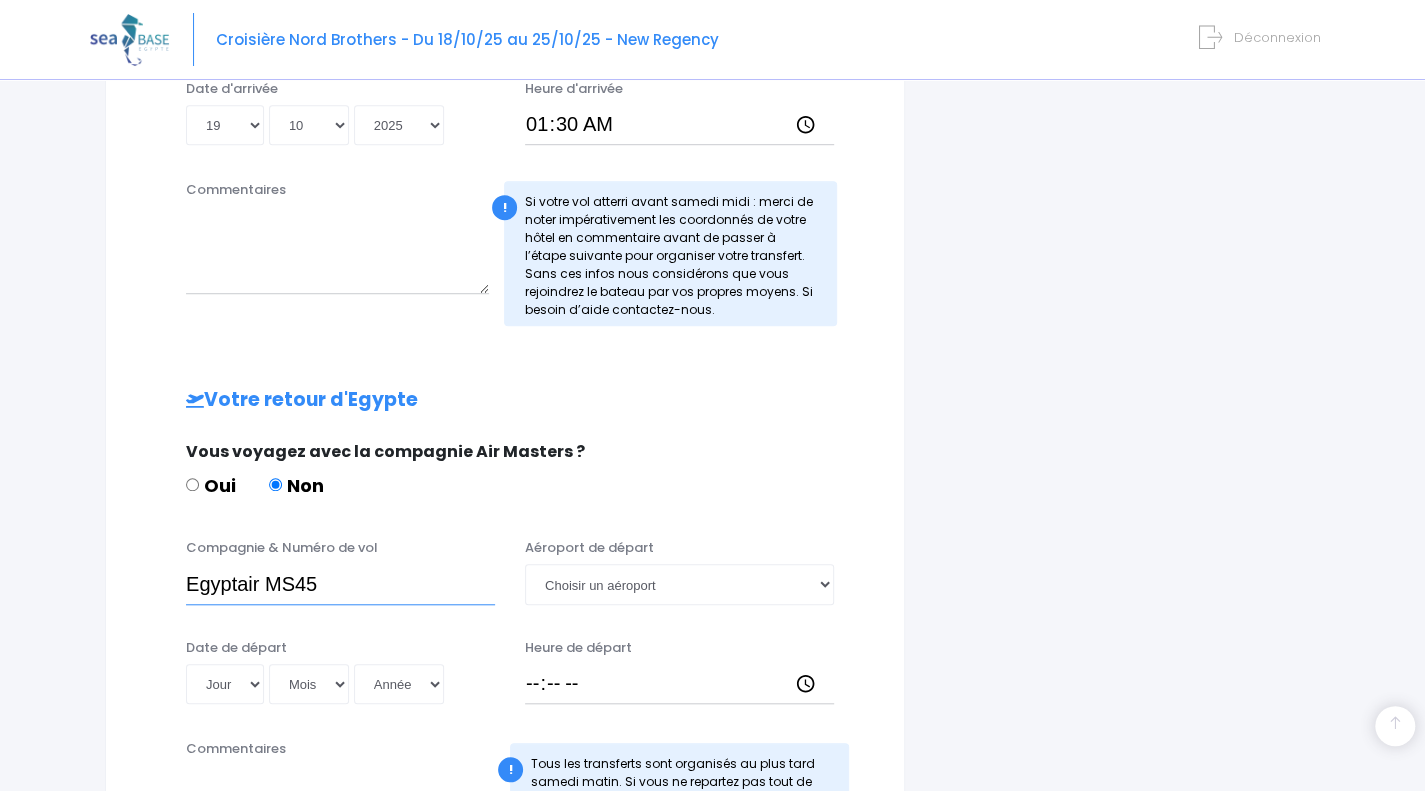 type on "Egyptair MS45" 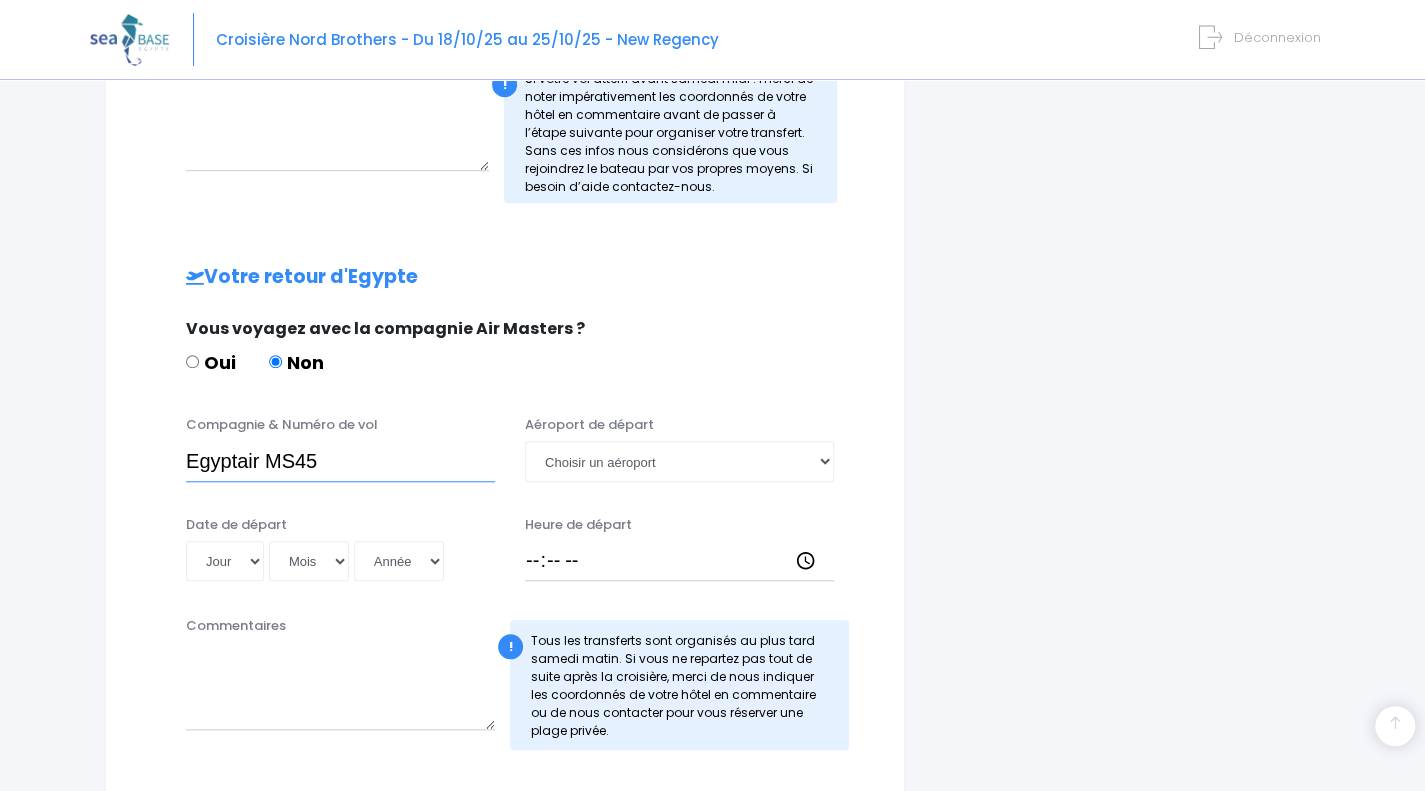 scroll, scrollTop: 790, scrollLeft: 0, axis: vertical 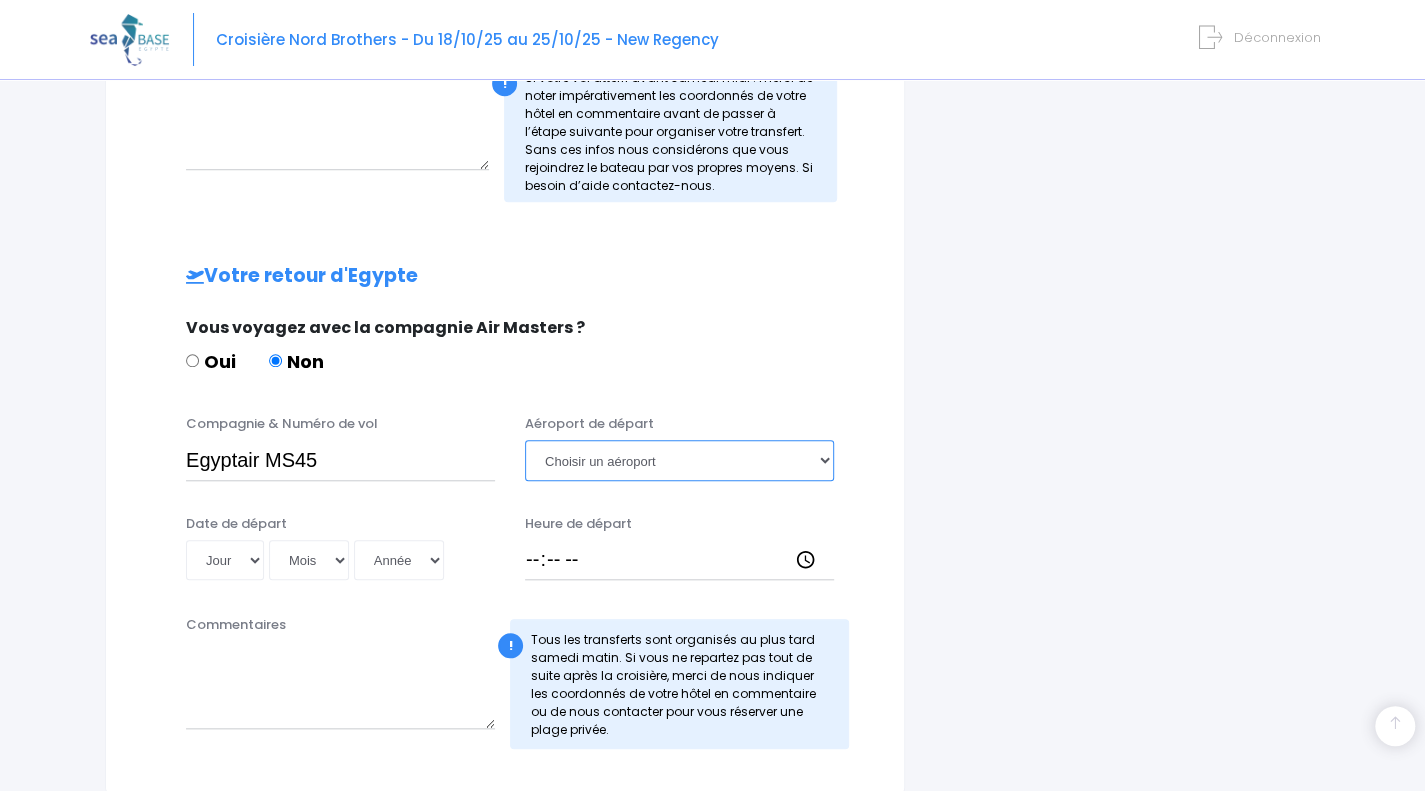 click on "Choisir un aéroport
Hurghada
Marsa Alam" at bounding box center (679, 460) 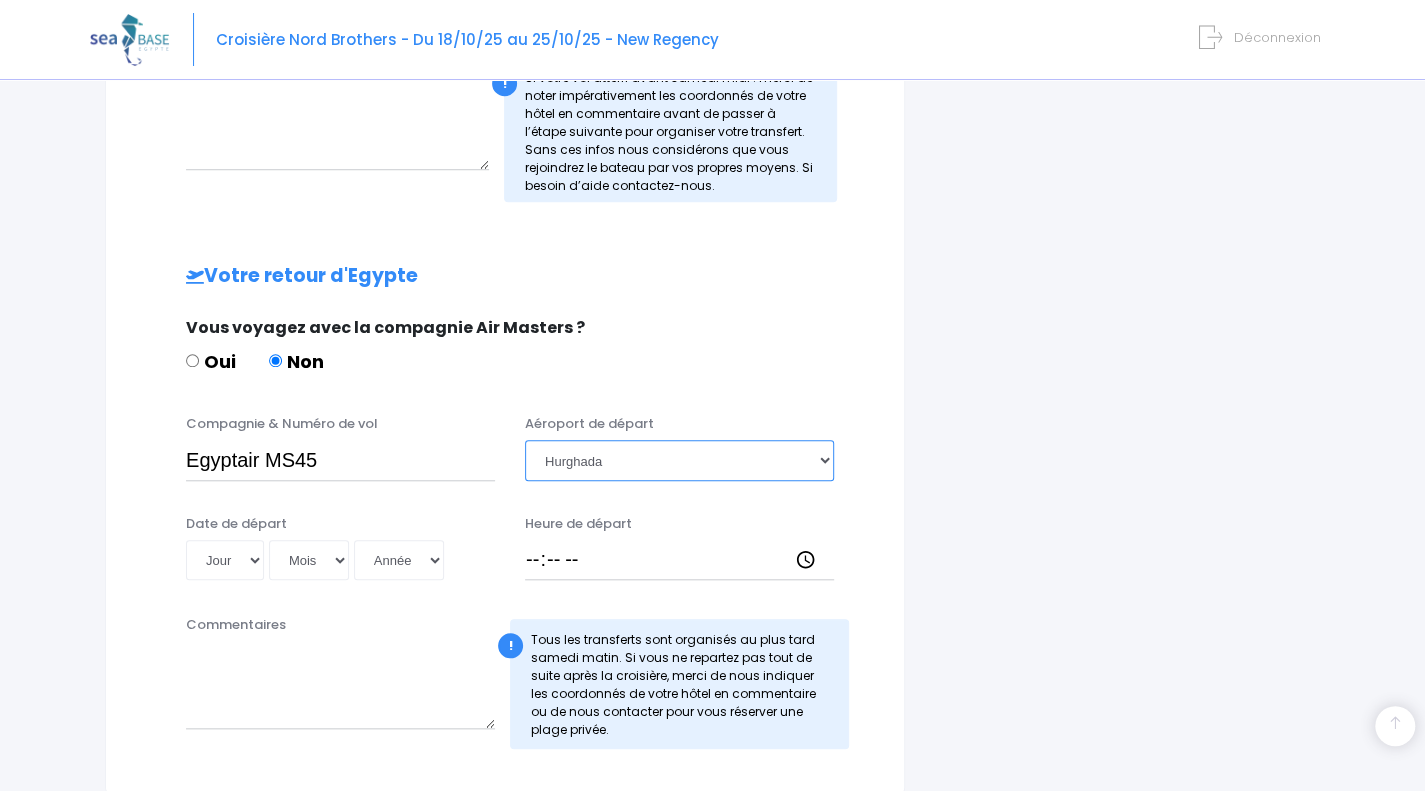 click on "Choisir un aéroport
Hurghada
Marsa Alam" at bounding box center [679, 460] 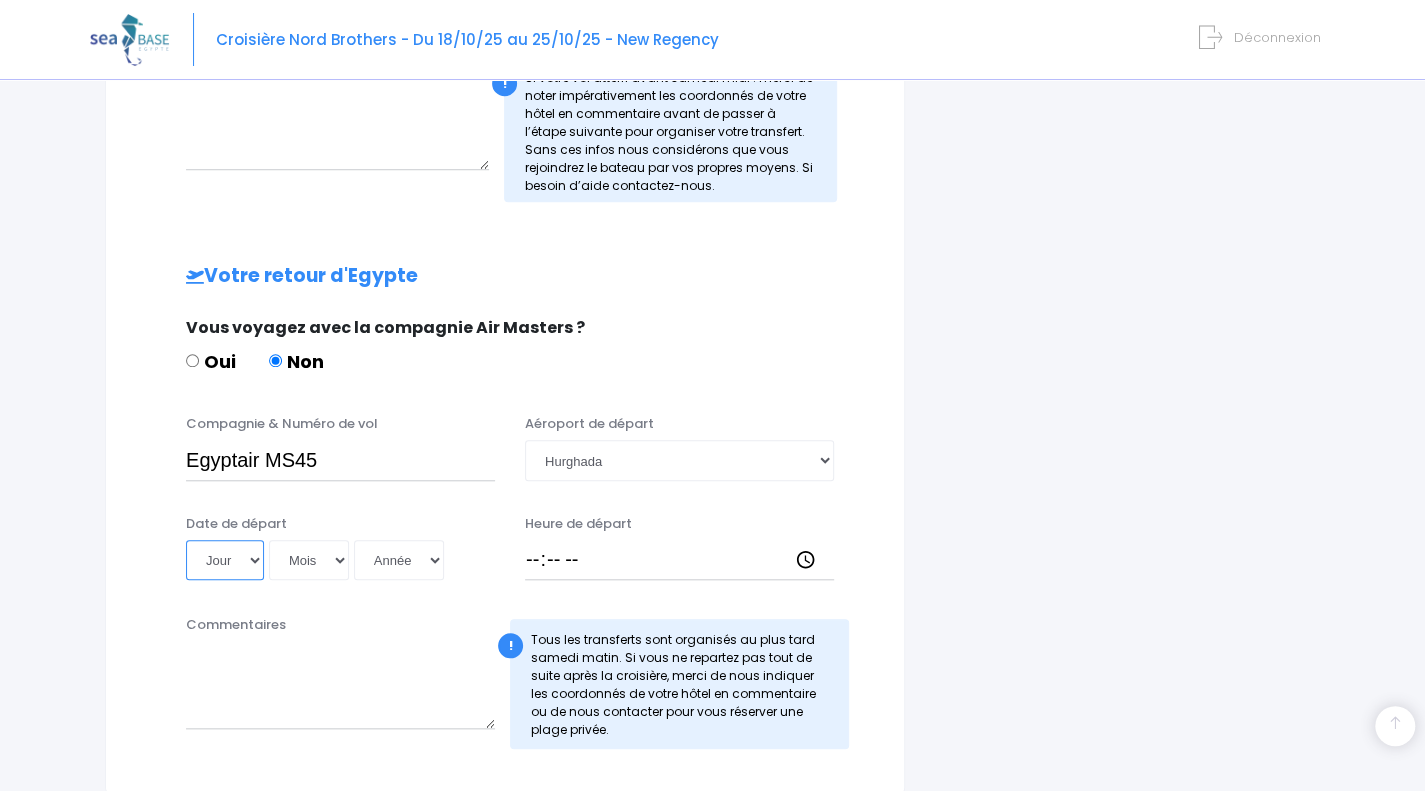 click on "Jour 01 02 03 04 05 06 07 08 09 10 11 12 13 14 15 16 17 18 19 20 21 22 23 24 25 26 27 28 29 30 31" at bounding box center (225, 560) 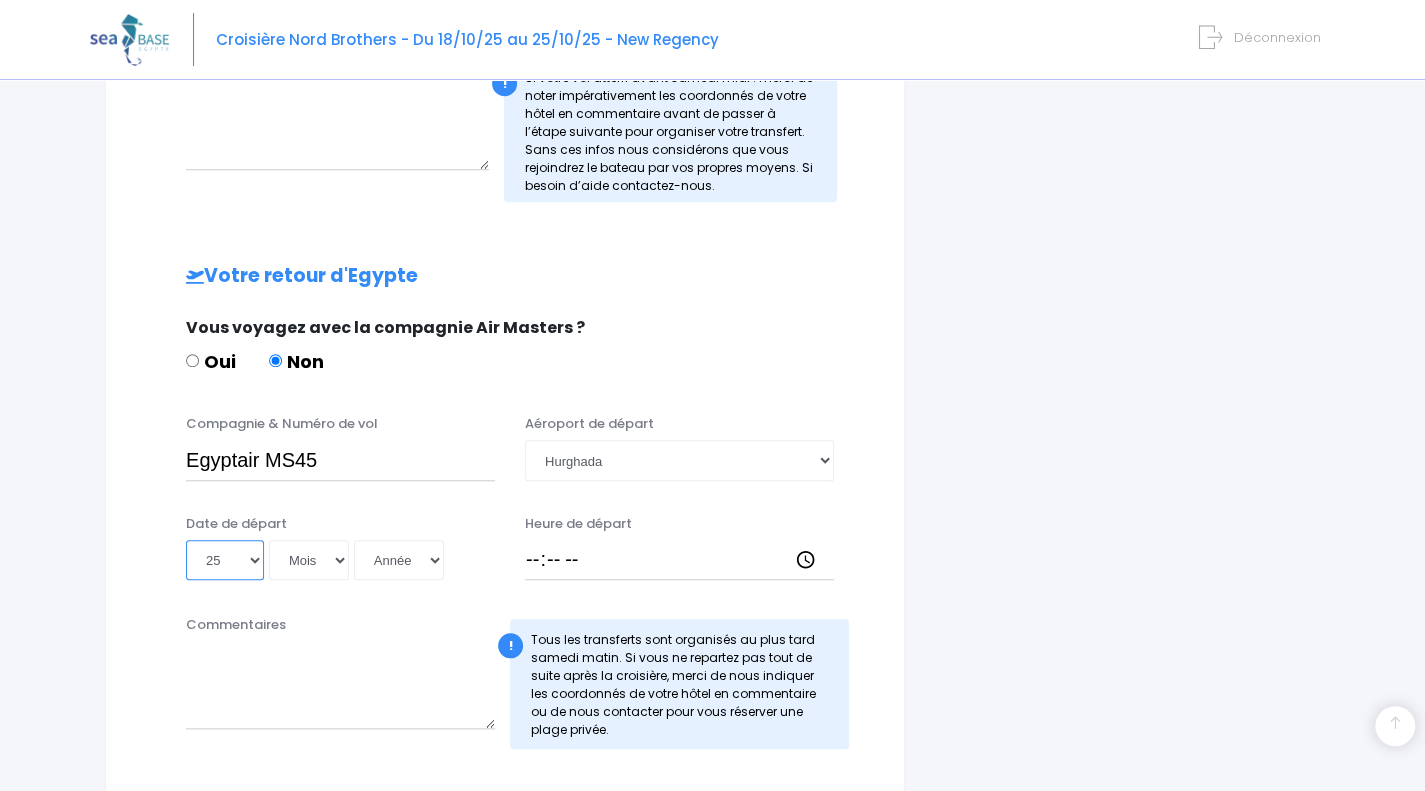 click on "Jour 01 02 03 04 05 06 07 08 09 10 11 12 13 14 15 16 17 18 19 20 21 22 23 24 25 26 27 28 29 30 31" at bounding box center (225, 560) 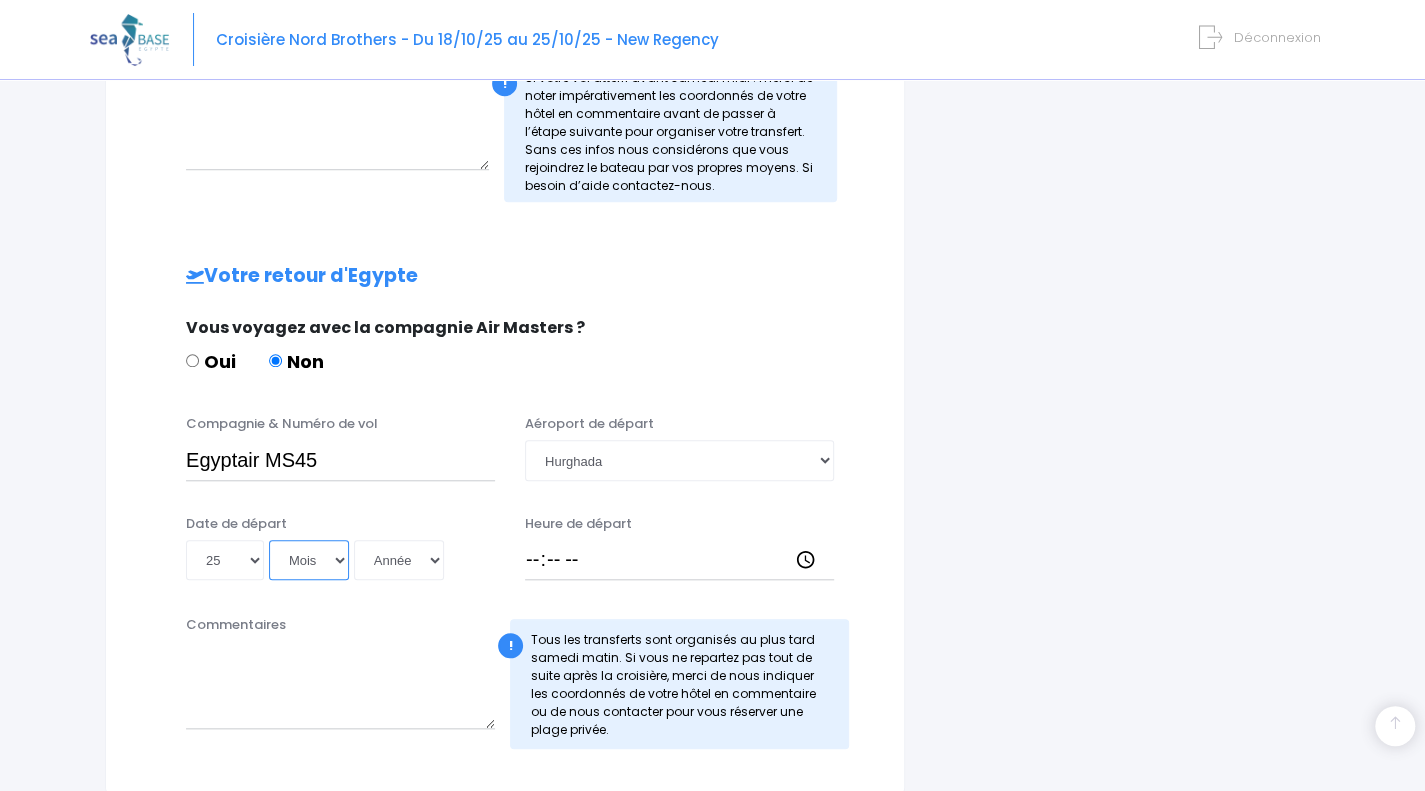 click on "Mois 01 02 03 04 05 06 07 08 09 10 11 12" at bounding box center (309, 560) 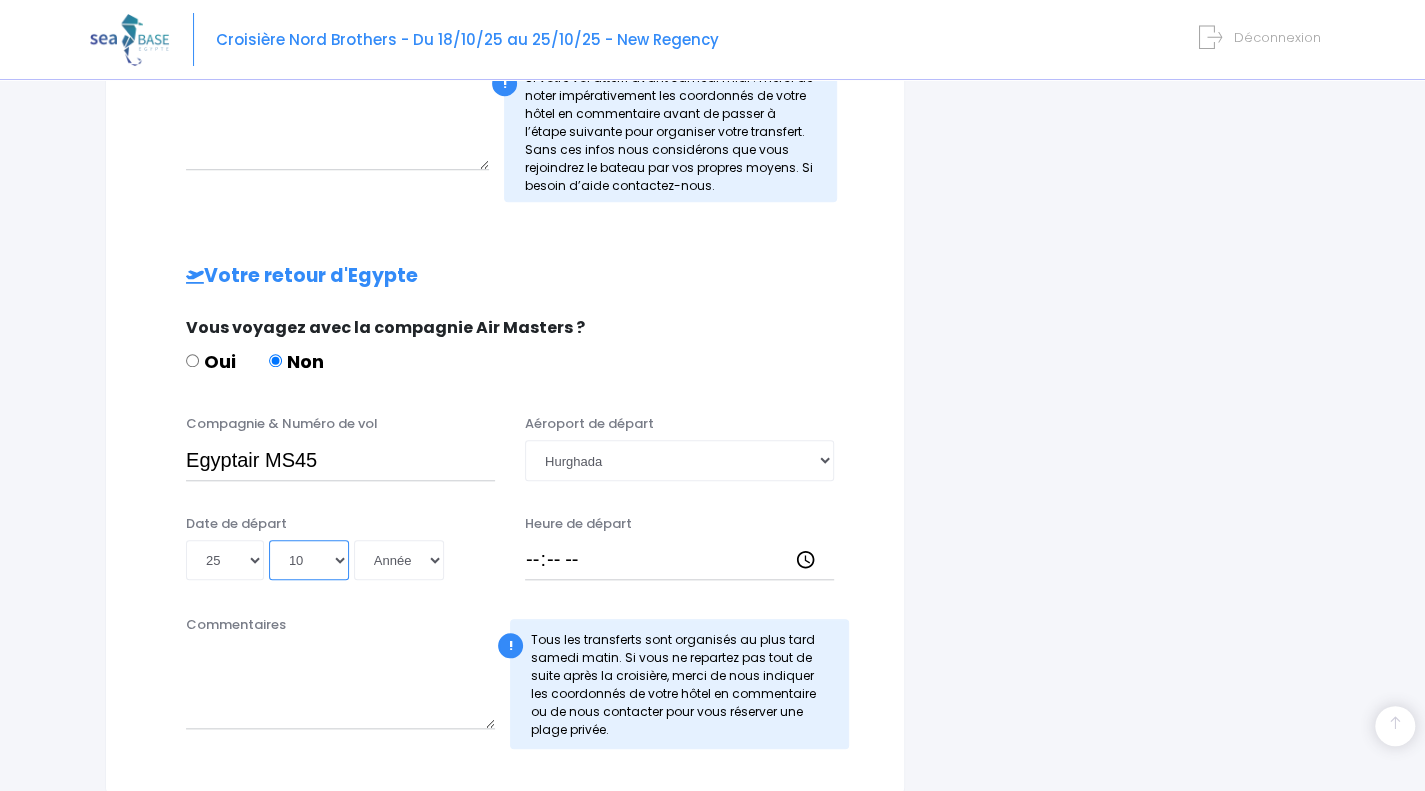 click on "Mois 01 02 03 04 05 06 07 08 09 10 11 12" at bounding box center [309, 560] 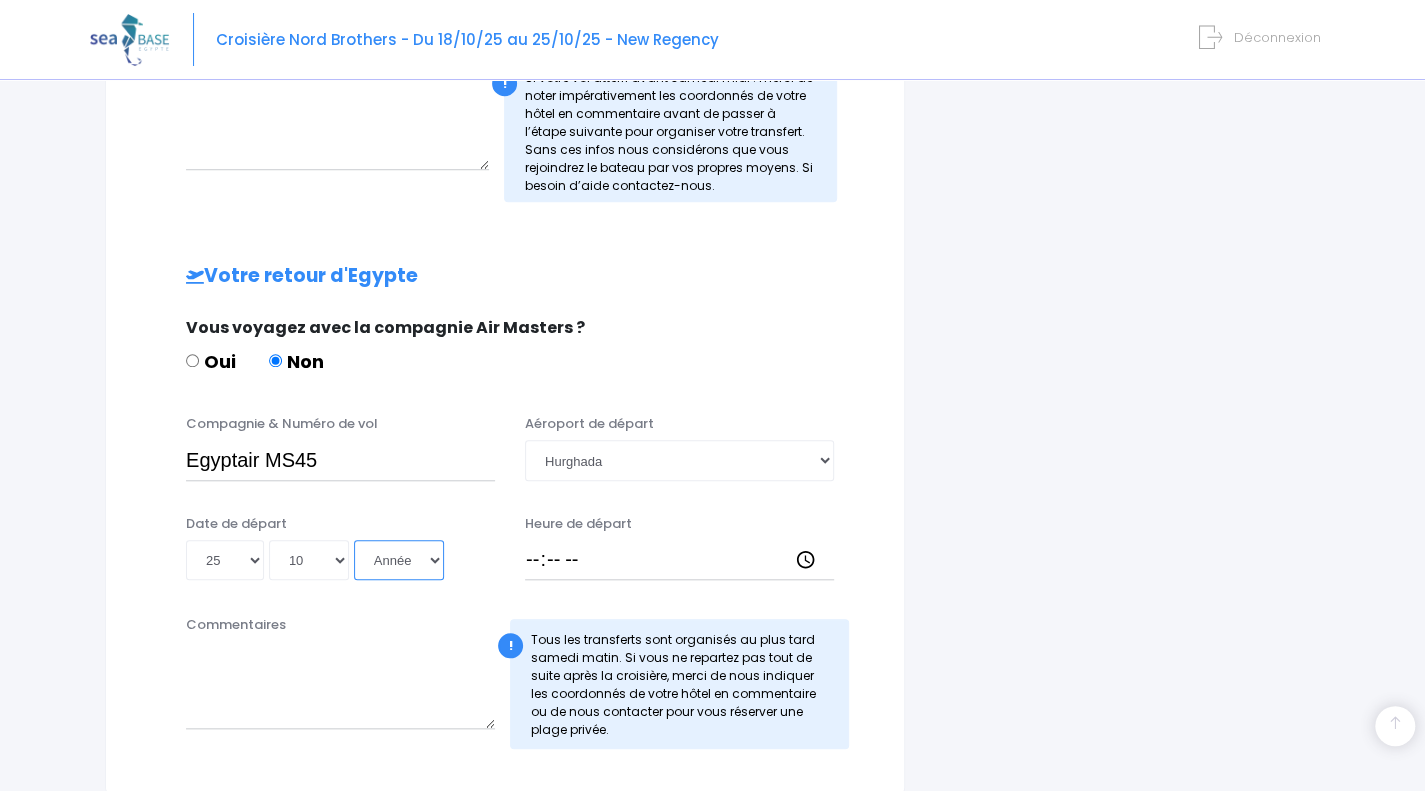 click on "Année 2045 2044 2043 2042 2041 2040 2039 2038 2037 2036 2035 2034 2033 2032 2031 2030 2029 2028 2027 2026 2025 2024 2023 2022 2021 2020 2019 2018 2017 2016 2015 2014 2013 2012 2011 2010 2009 2008 2007 2006 2005 2004 2003 2002 2001 2000 1999 1998 1997 1996 1995 1994 1993 1992 1991 1990 1989 1988 1987 1986 1985 1984 1983 1982 1981 1980 1979 1978 1977 1976 1975 1974 1973 1972 1971 1970 1969 1968 1967 1966 1965 1964 1963 1962 1961 1960 1959 1958 1957 1956 1955 1954 1953 1952 1951 1950 1949 1948 1947 1946 1945 1944 1943 1942 1941 1940 1939 1938 1937 1936 1935 1934 1933 1932 1931 1930 1929 1928 1927 1926 1925 1924 1923 1922 1921 1920 1919 1918 1917 1916 1915 1914 1913 1912 1911 1910 1909 1908 1907 1906 1905 1904 1903 1902 1901 1900" at bounding box center (399, 560) 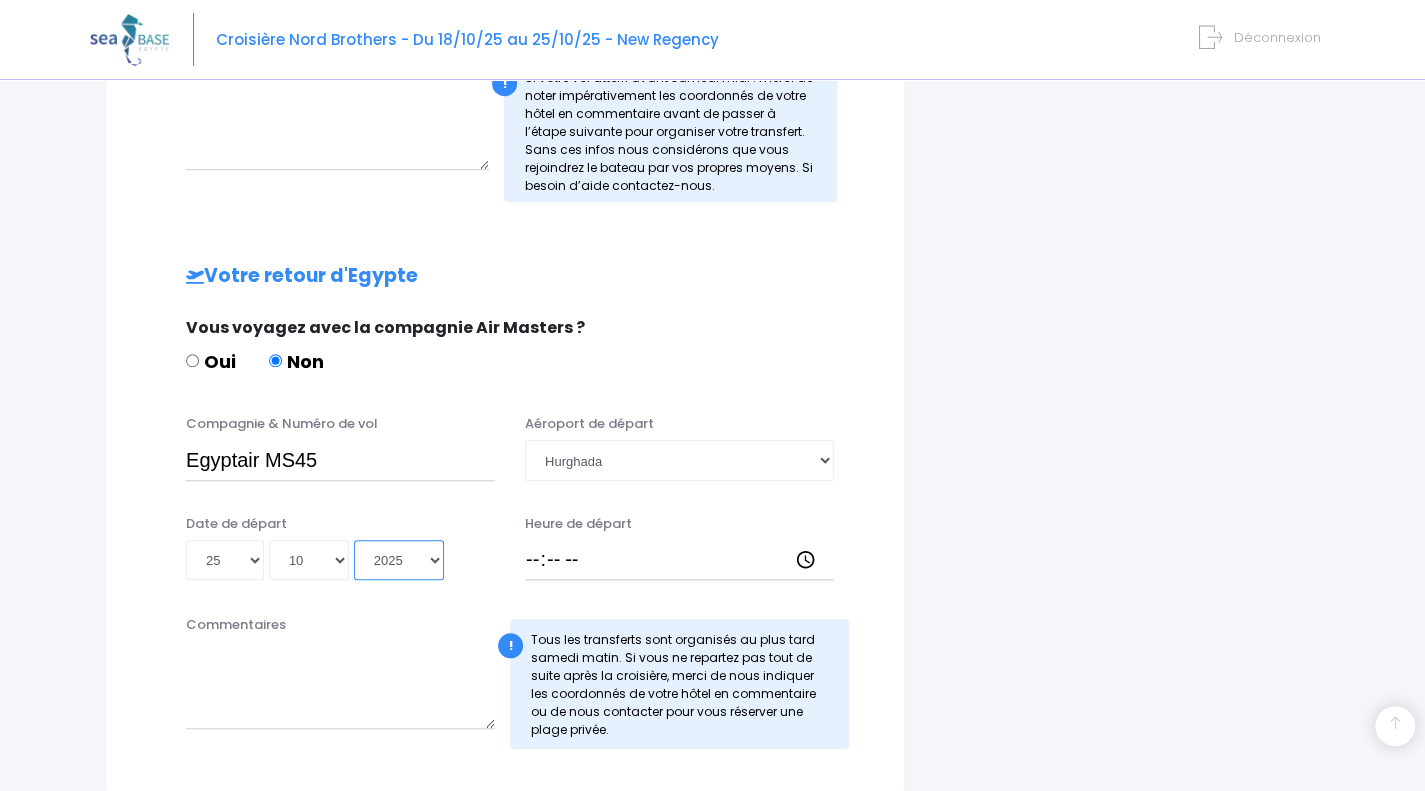 click on "Année 2045 2044 2043 2042 2041 2040 2039 2038 2037 2036 2035 2034 2033 2032 2031 2030 2029 2028 2027 2026 2025 2024 2023 2022 2021 2020 2019 2018 2017 2016 2015 2014 2013 2012 2011 2010 2009 2008 2007 2006 2005 2004 2003 2002 2001 2000 1999 1998 1997 1996 1995 1994 1993 1992 1991 1990 1989 1988 1987 1986 1985 1984 1983 1982 1981 1980 1979 1978 1977 1976 1975 1974 1973 1972 1971 1970 1969 1968 1967 1966 1965 1964 1963 1962 1961 1960 1959 1958 1957 1956 1955 1954 1953 1952 1951 1950 1949 1948 1947 1946 1945 1944 1943 1942 1941 1940 1939 1938 1937 1936 1935 1934 1933 1932 1931 1930 1929 1928 1927 1926 1925 1924 1923 1922 1921 1920 1919 1918 1917 1916 1915 1914 1913 1912 1911 1910 1909 1908 1907 1906 1905 1904 1903 1902 1901 1900" at bounding box center (399, 560) 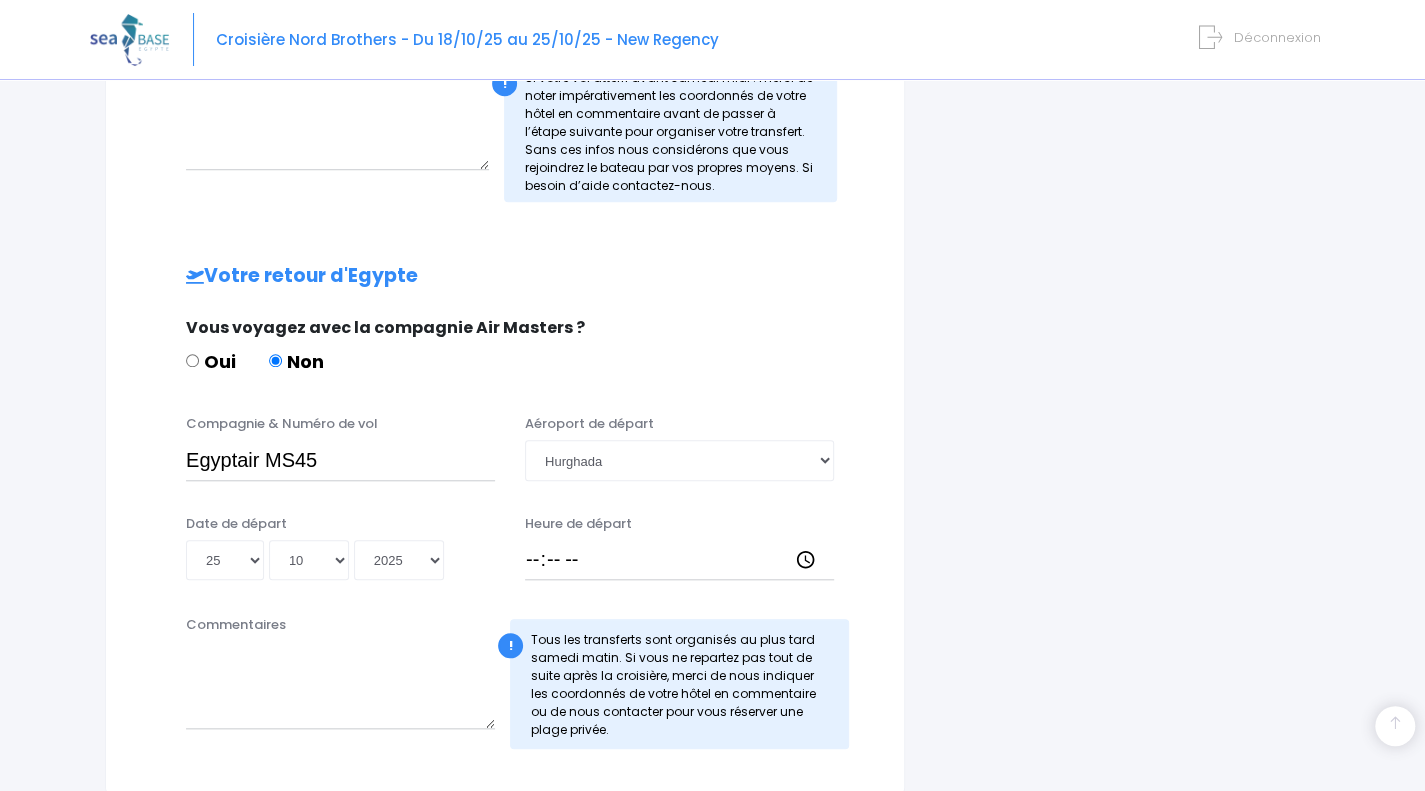 click on "Heure de départ" at bounding box center (679, 547) 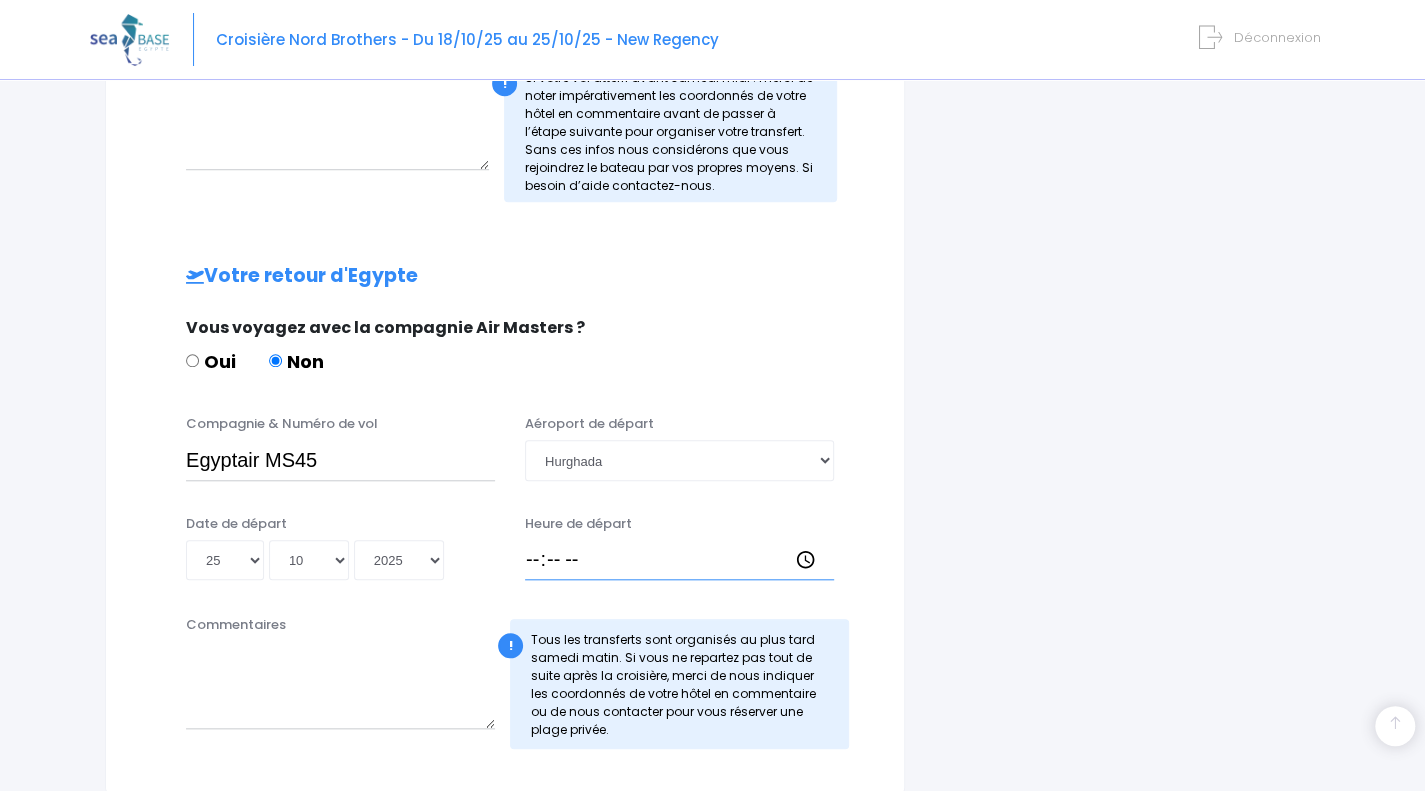 click on "Heure de départ" at bounding box center (679, 560) 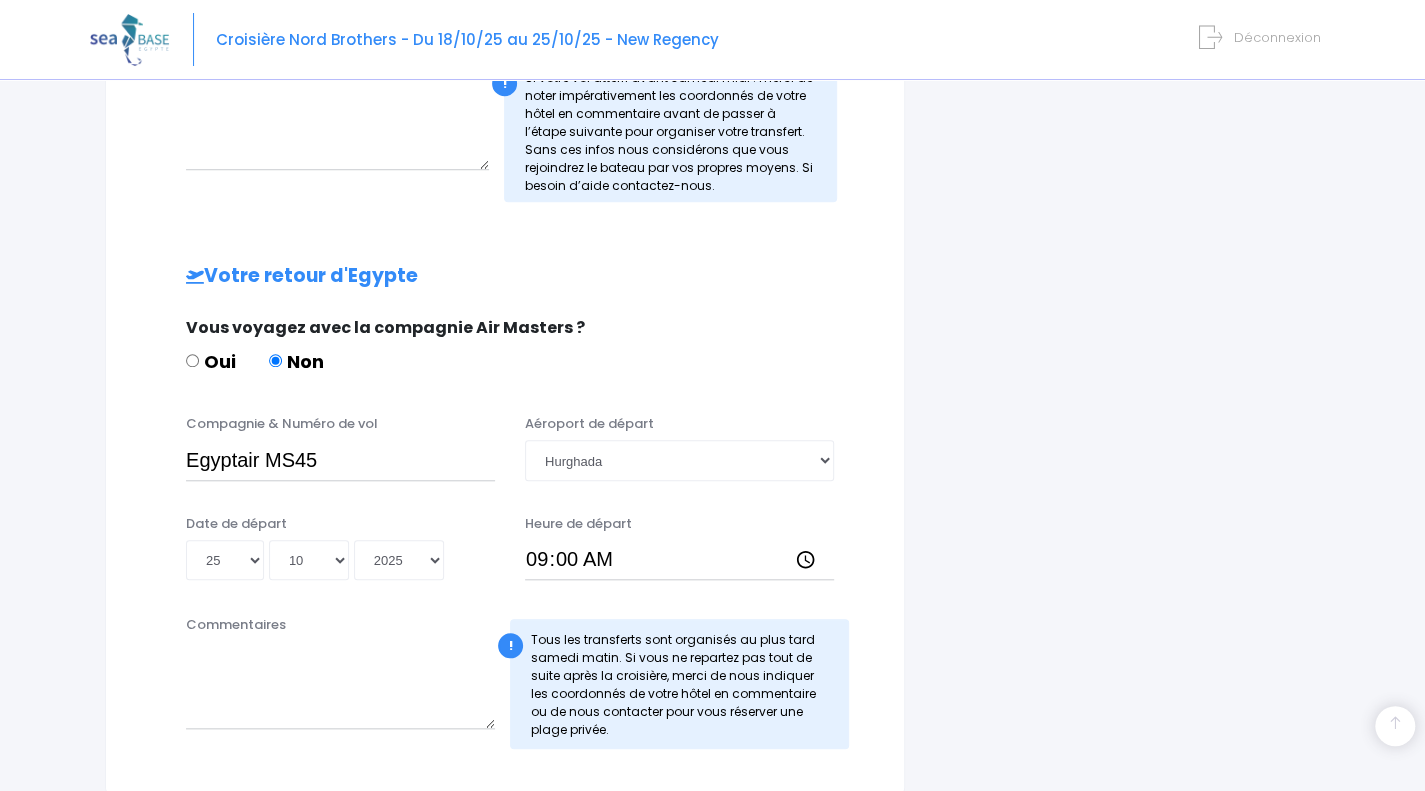click on "Date de départ
Jour 01 02 03 04 05 06 07 08 09 10 11 12 13 14 15 16 17 18 19 20 21 22 23 24 25 26 27 28 29 30 31 Mois 01 02 03 04 05 06 07 08 09 10 11 12 Année 2045 2044 2043 2042 2041 2040 2039 2038 2037 2036 2035 2034 2033 2032 2031 2030 2029 2028 2027 2026 2025 2024 2023 2022 2021 2020 2019 2018 2017 2016 2015 2014 2013 2012 2011 2010 2009 2008 2007 2006 2005 2004 2003 2002 2001 2000 1999 1998 1997 1996 1995 1994 1993 1992 1991 1990 1989 1988 1987 1986 1985 1984 1983 1982 1981 1980 1979 1978 1977 1976 1975 1974 1973 1972 1971 1970 1969 1968 1967 1966 1965 1964 1963 1962 1961 1960 1959 1958 1957 1956 1955 1954 1953 1952 1951 1950 1949 1948 1947 1946 1945 1944 1943 1942 1941 1940 1939 1938 1937 1936 1935 1934 1933 1932 1931 1930 1929 1928 1927 1926 1925 1924 1923 1922 1921 1920 1919 1918 1917 1916 1915 1914 1913 1912 1911 1910 1909 1908 1907 1906 1905 1904 1903 1902 1901 1900 2025-10-25" at bounding box center [505, 554] 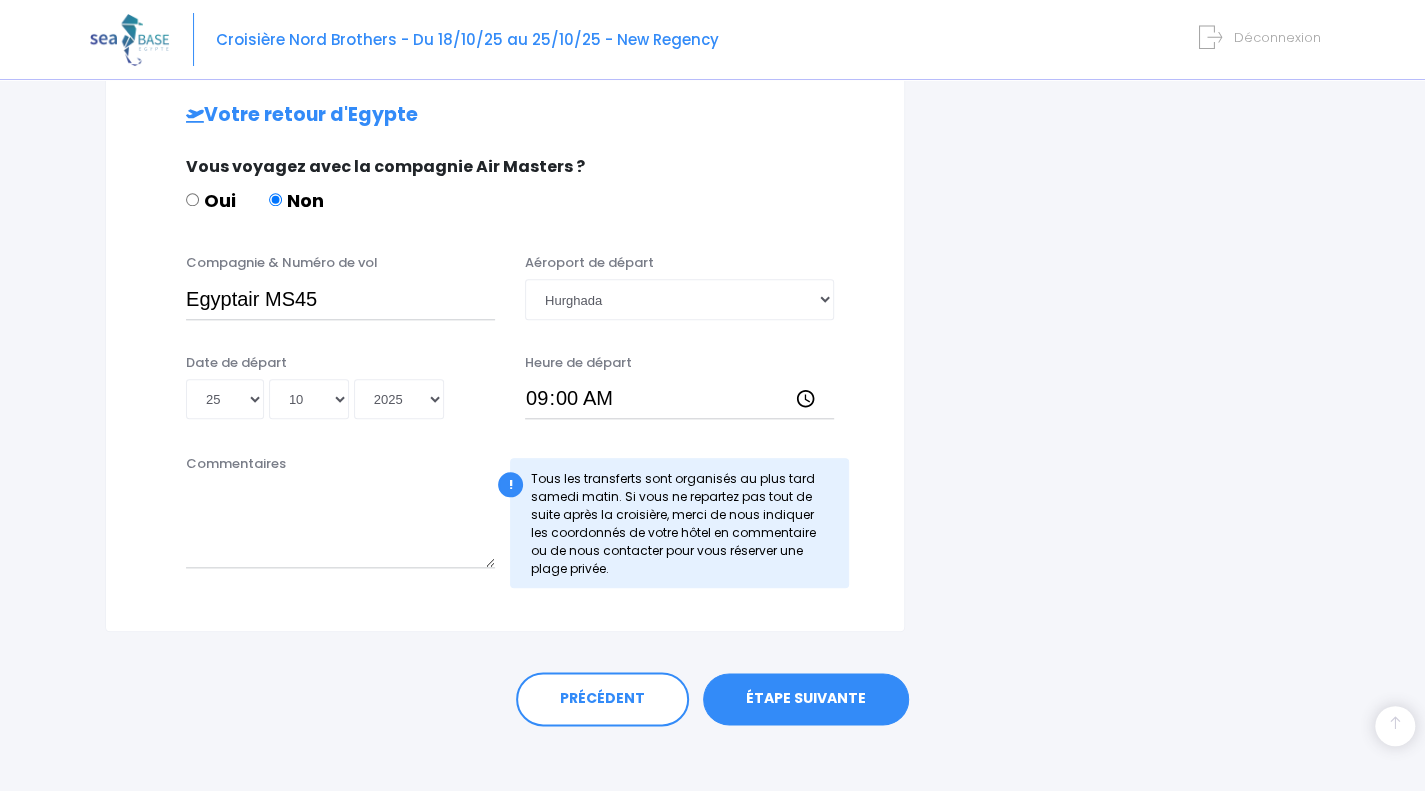 scroll, scrollTop: 964, scrollLeft: 0, axis: vertical 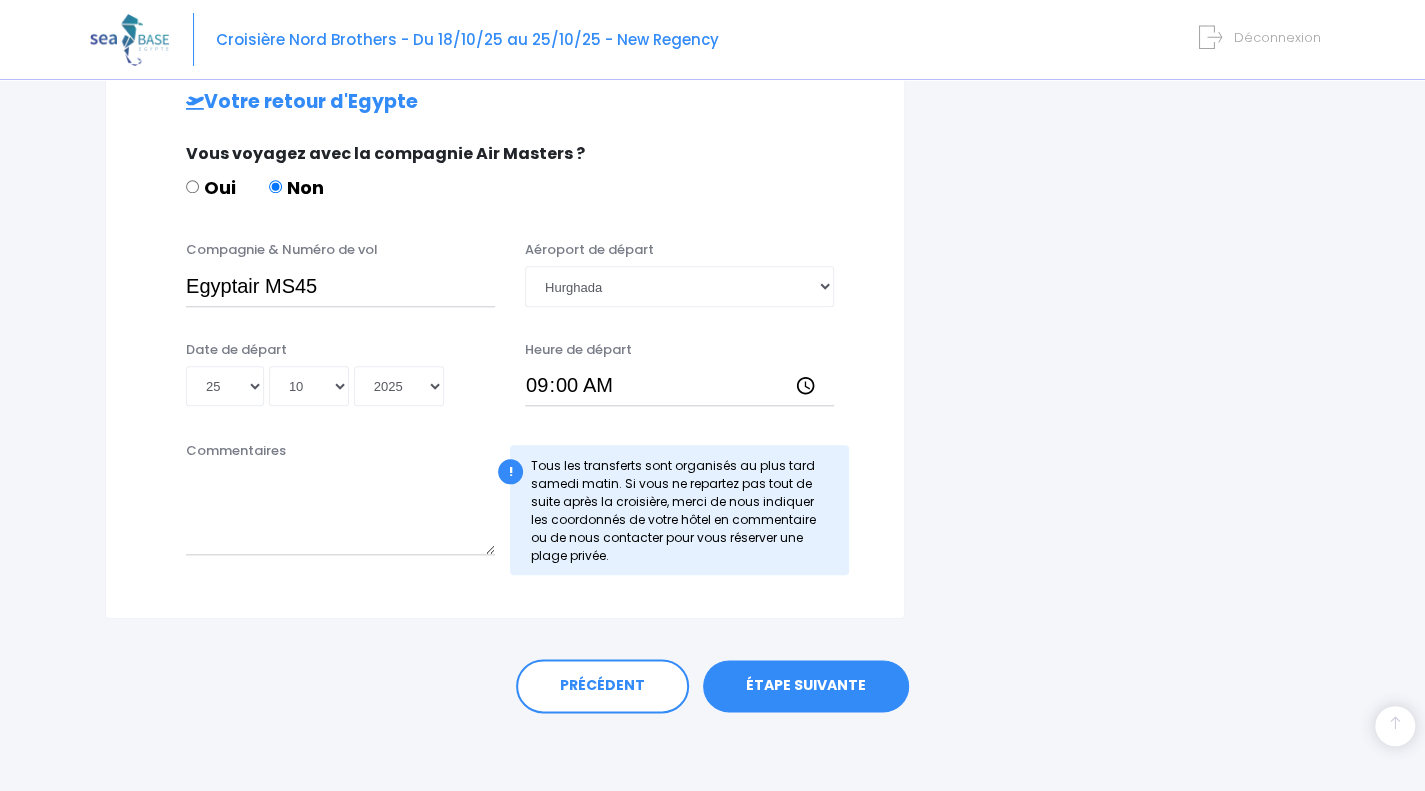 click on "ÉTAPE SUIVANTE" at bounding box center [806, 686] 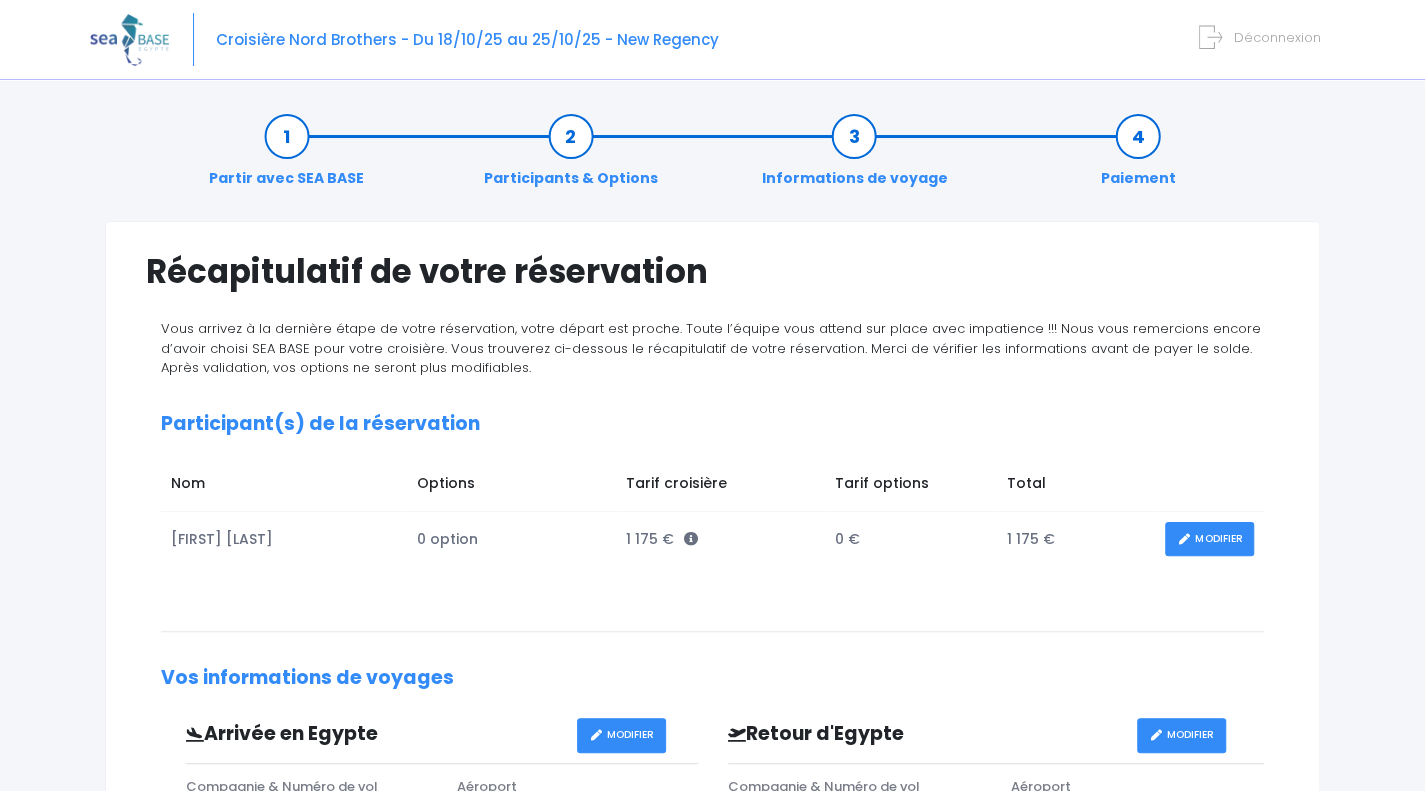scroll, scrollTop: 63, scrollLeft: 0, axis: vertical 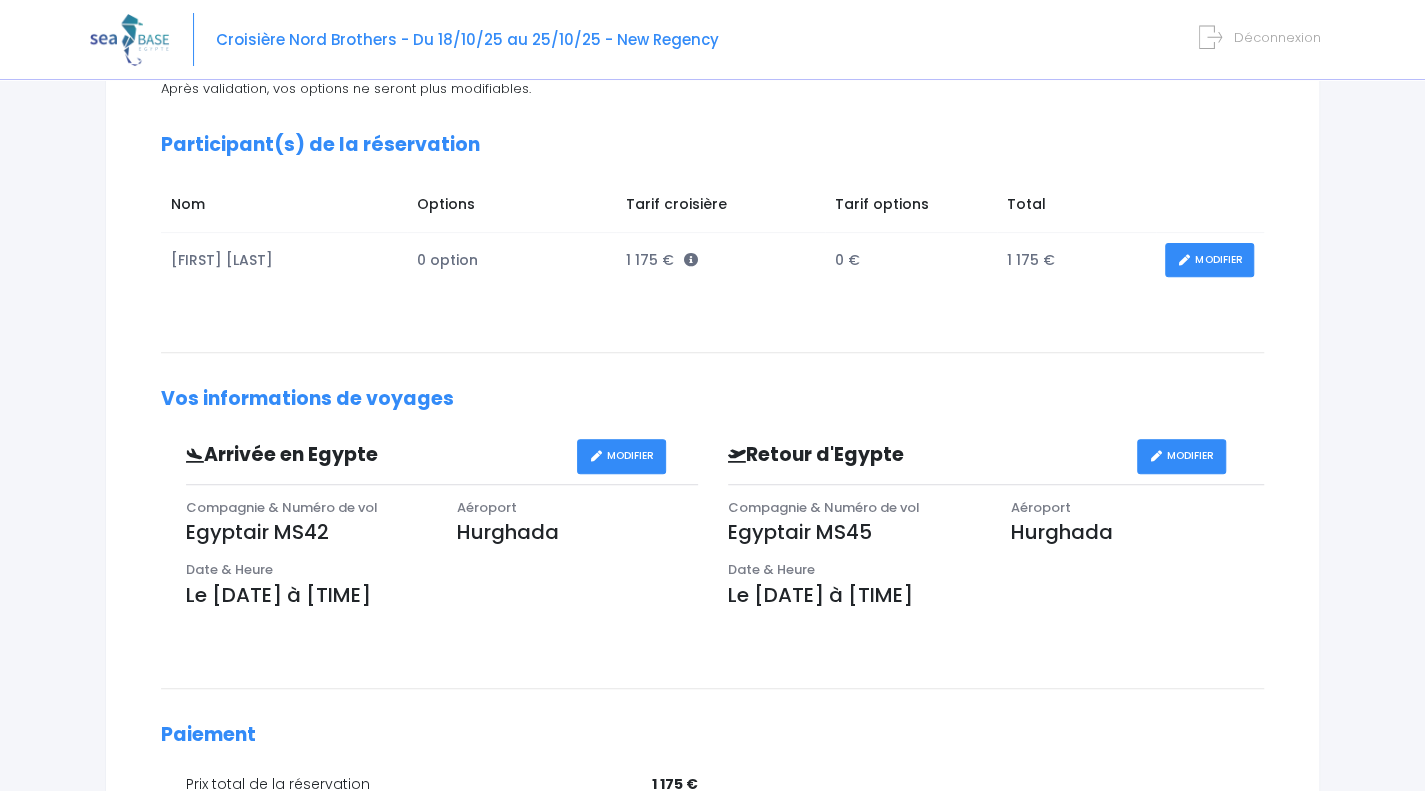 click on "Notre plateforme de réservation n'est pas compatible avec votre appareil.
Veuillez utiliser un ordinateur pour effectuer votre réservation.
Veuillez tourner votre tablette en mode paysage pour utiliser notre plateforme de réservation.
Partir avec SEA BASE Nom" at bounding box center [712, 424] 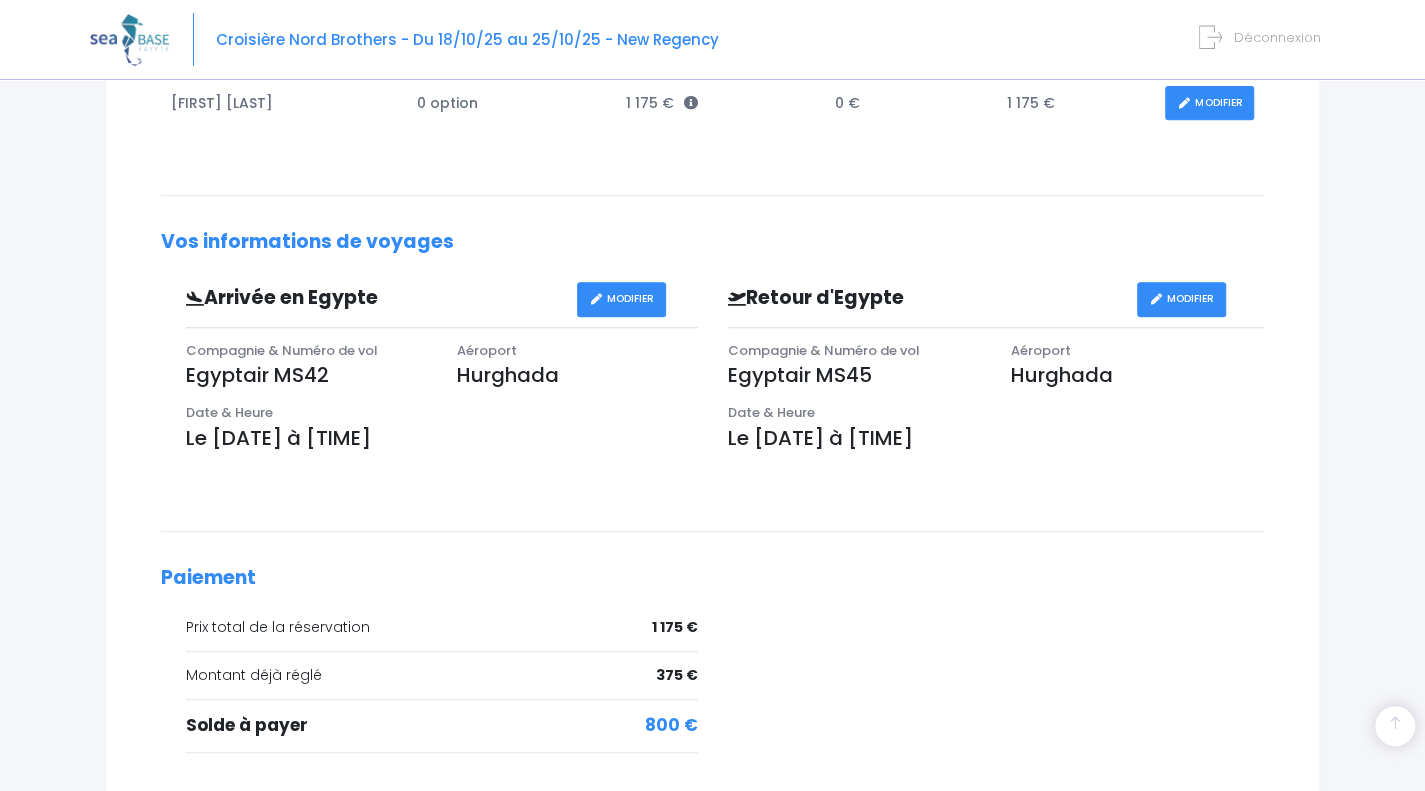 scroll, scrollTop: 286, scrollLeft: 0, axis: vertical 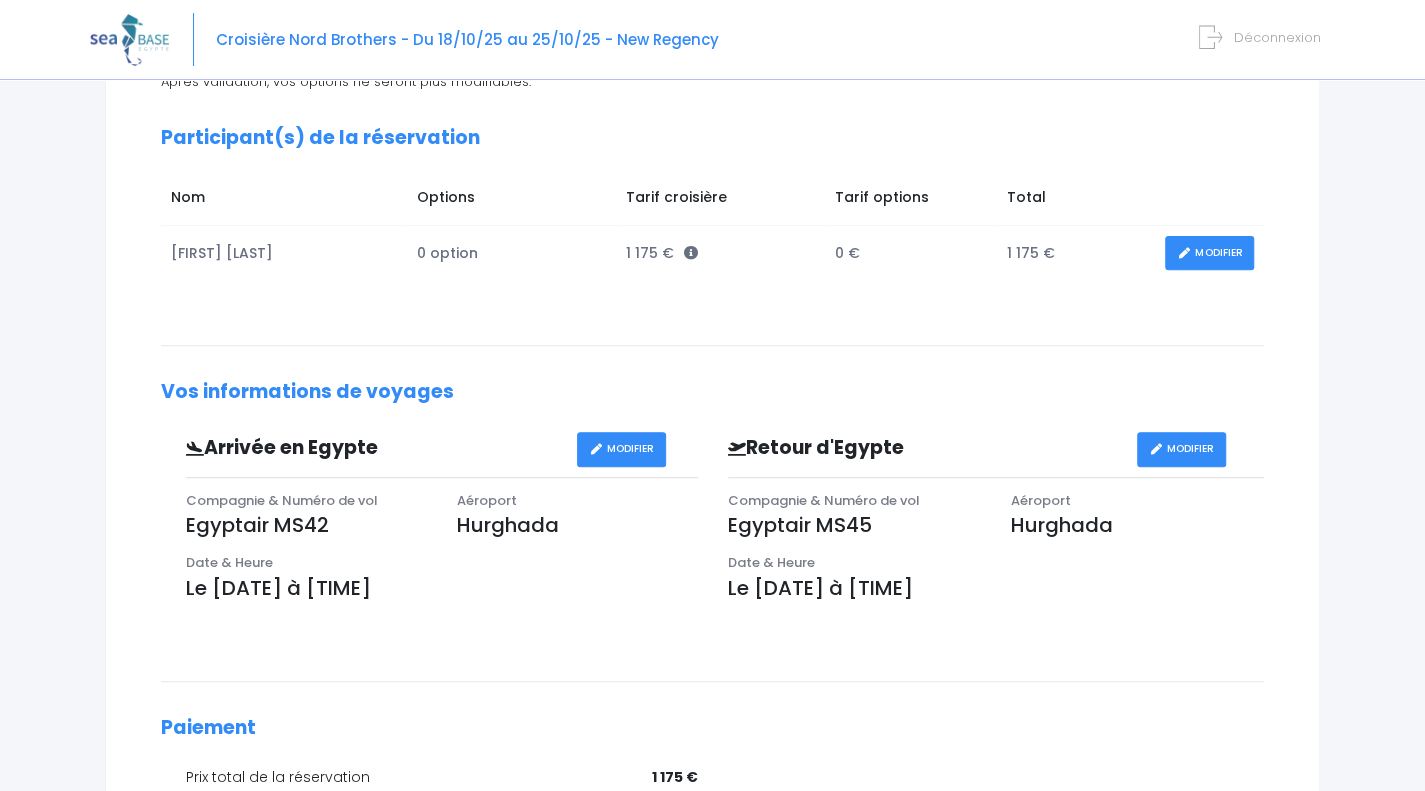 click on "MODIFIER" at bounding box center [1209, 253] 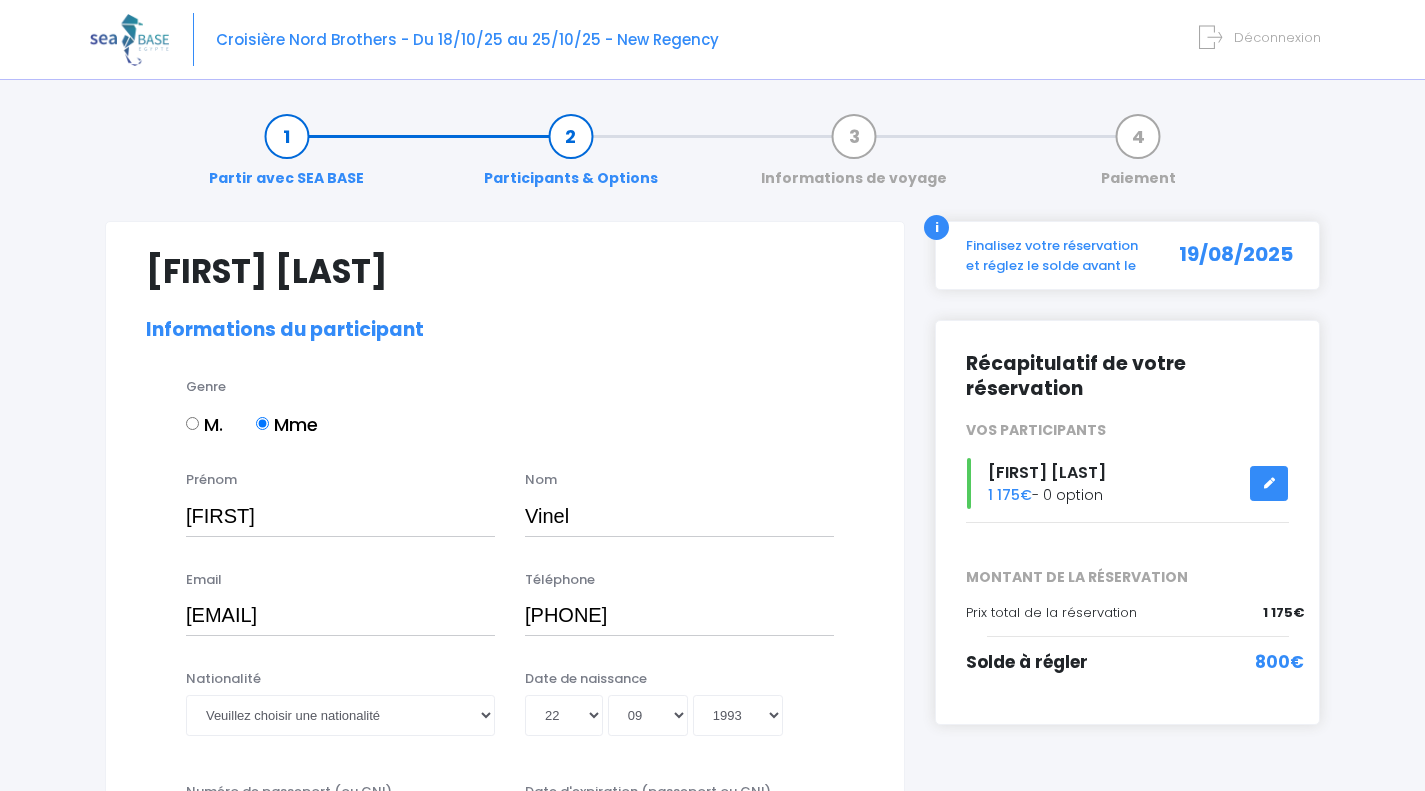 select on "N2" 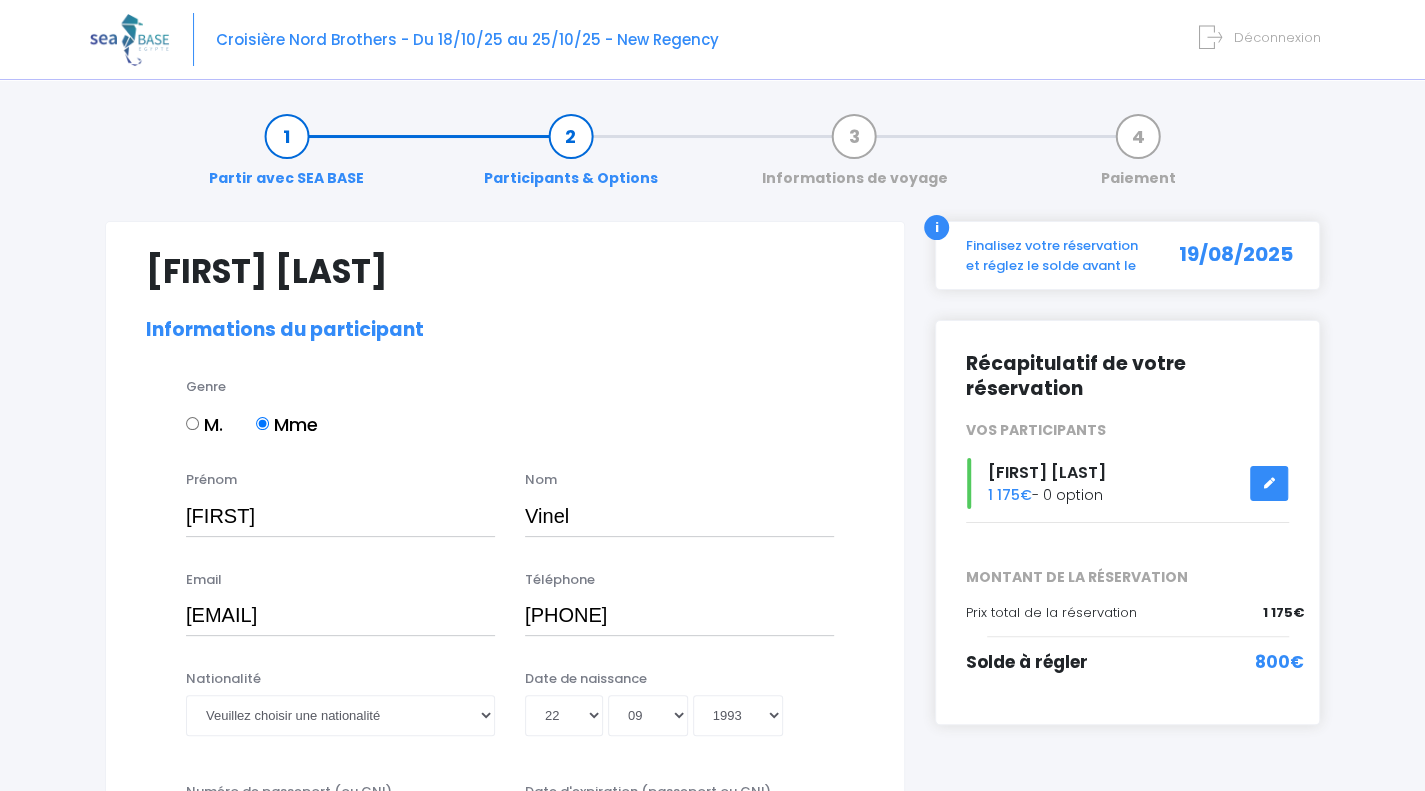 scroll, scrollTop: 0, scrollLeft: 0, axis: both 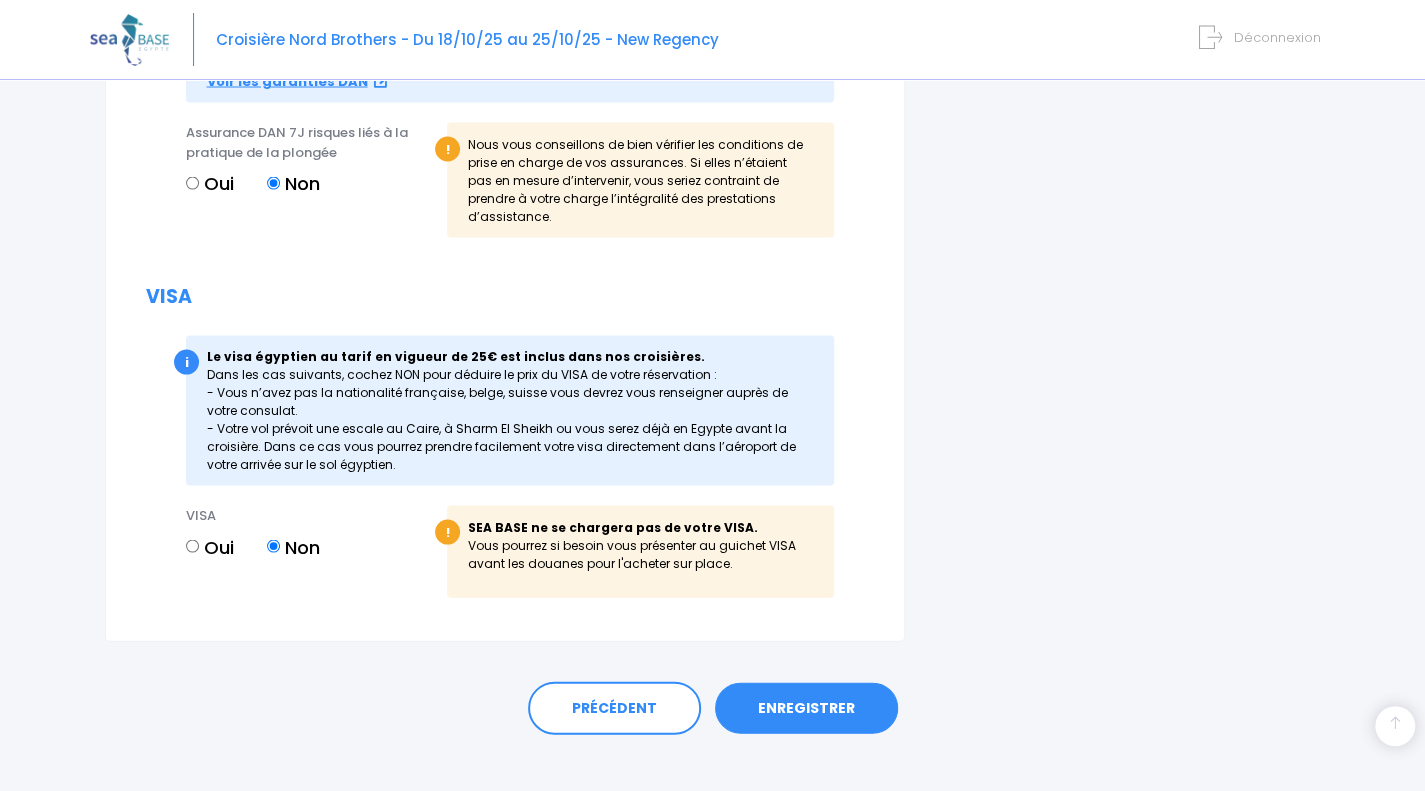 click on "ENREGISTRER" at bounding box center [806, 708] 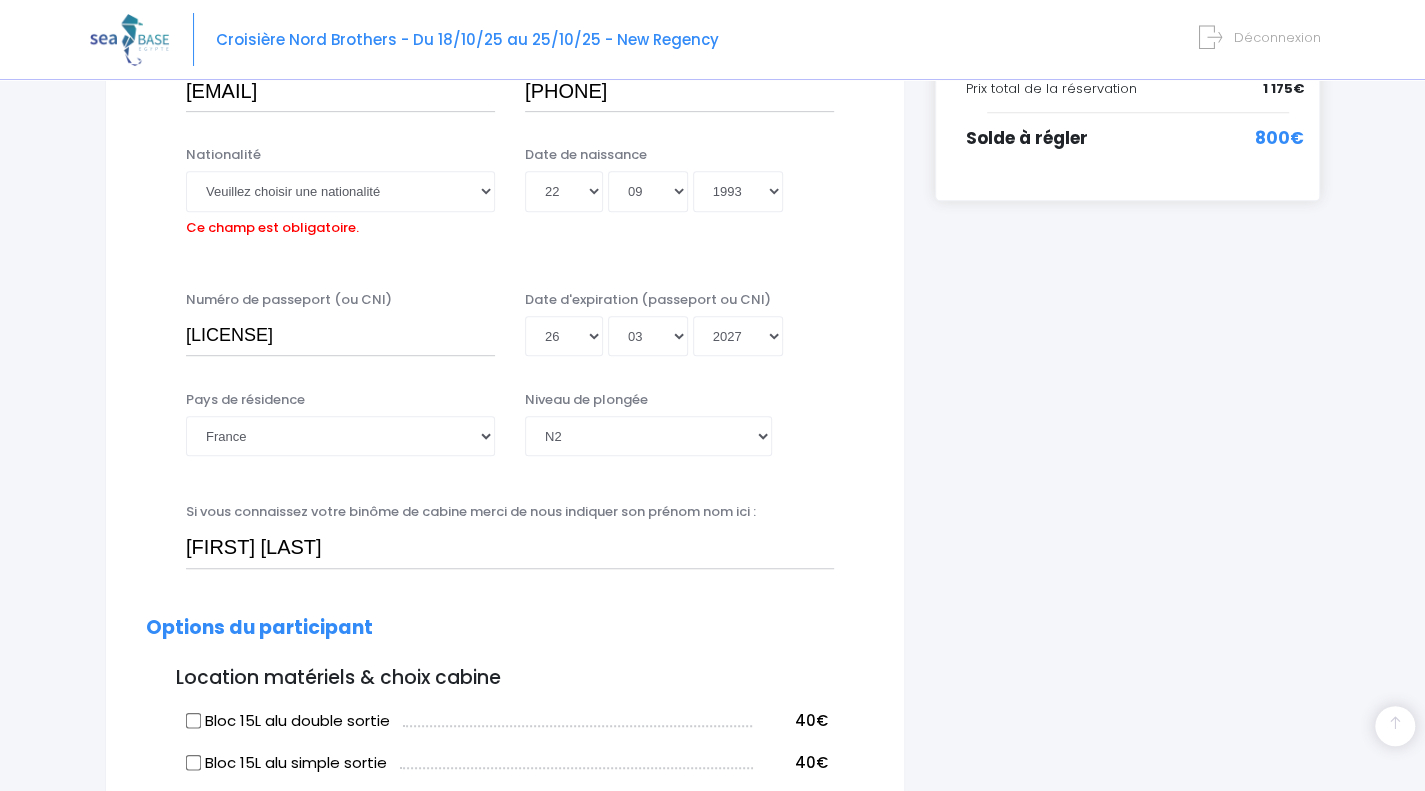 scroll, scrollTop: 495, scrollLeft: 0, axis: vertical 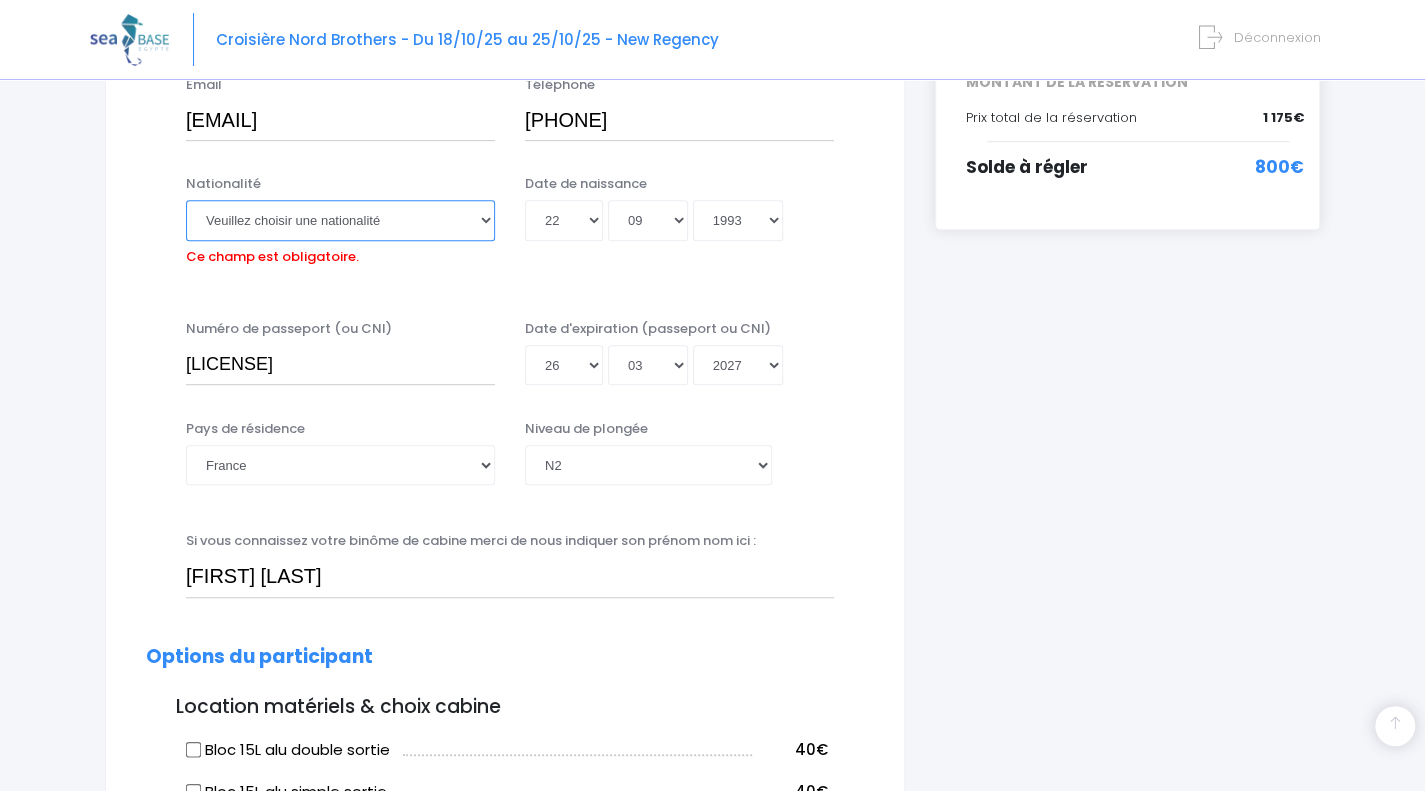 click on "Veuillez choisir une nationalité
Afghane
Albanaise
Algerienne
Allemande
Americaine
Andorrane
Angolaise
Antiguaise et barbudienne
Argentine Armenienne Australienne Autrichienne Azerbaïdjanaise Bahamienne" at bounding box center [340, 220] 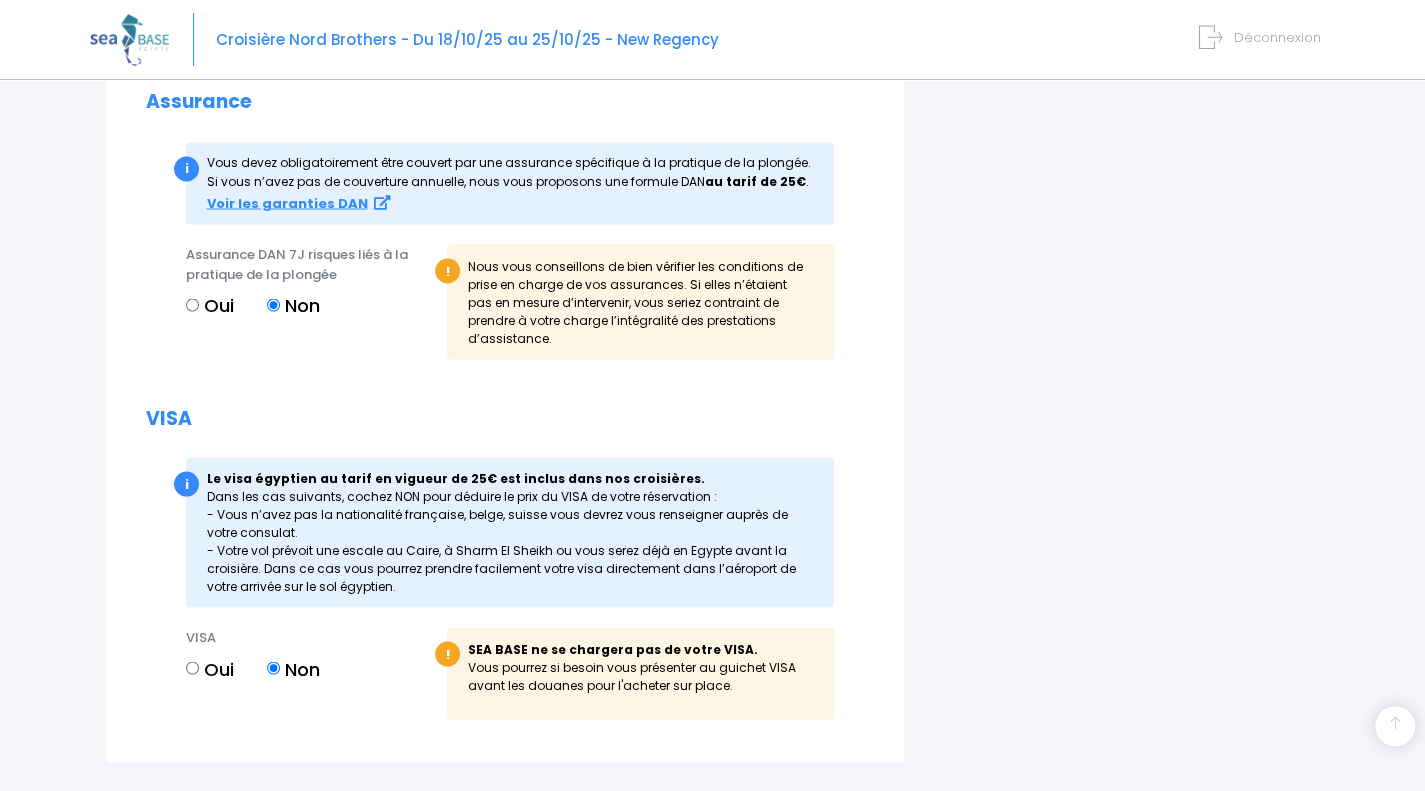 scroll, scrollTop: 2081, scrollLeft: 0, axis: vertical 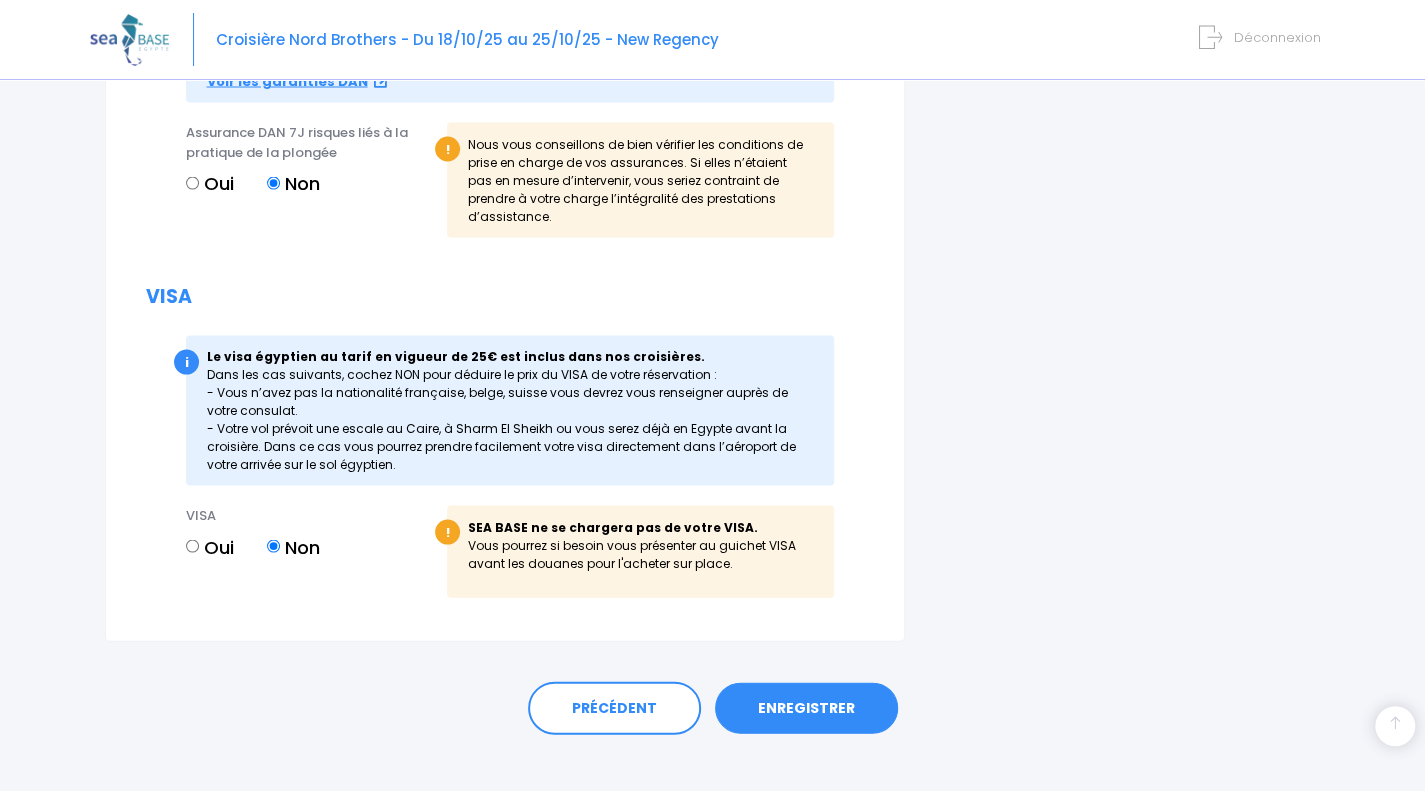 click on "ENREGISTRER" at bounding box center (806, 708) 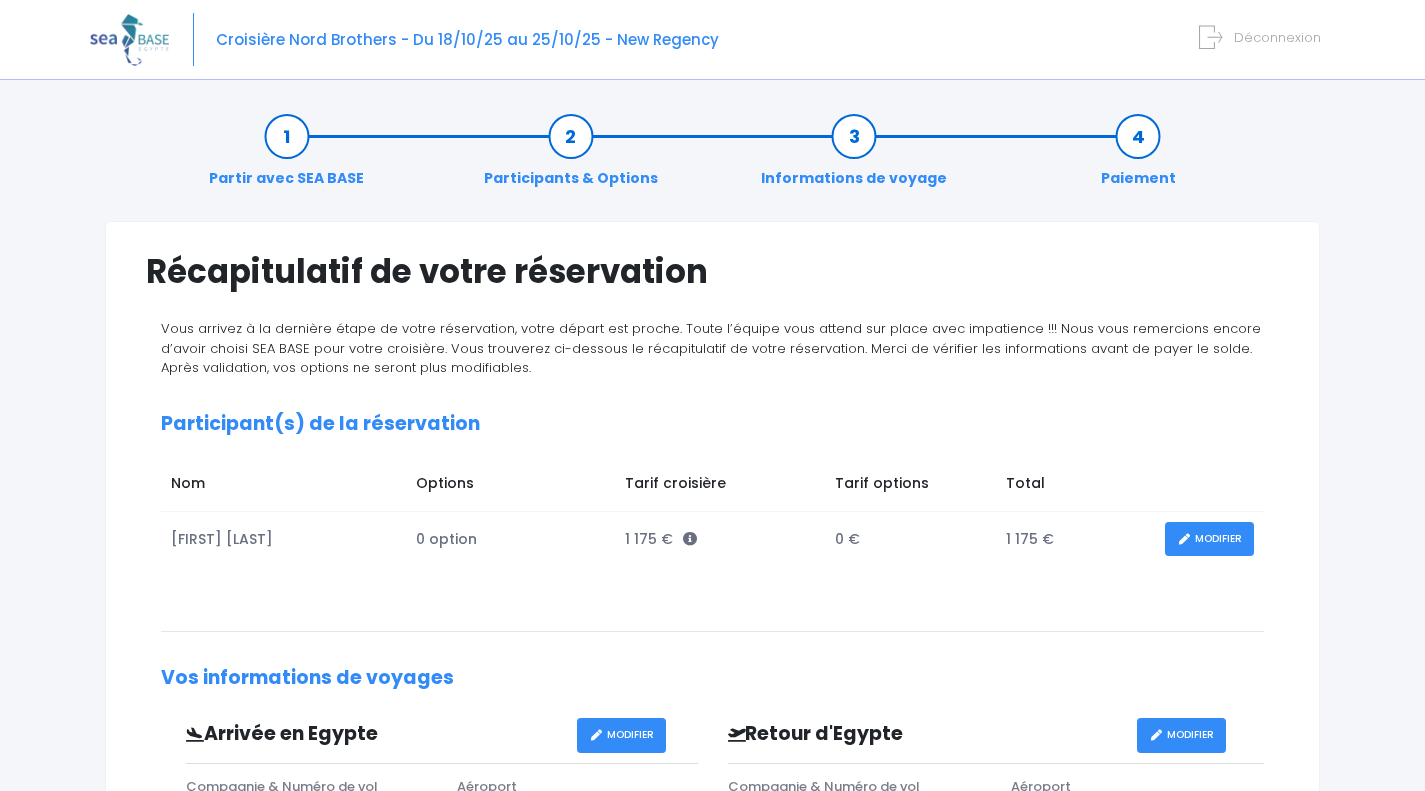 scroll, scrollTop: 0, scrollLeft: 0, axis: both 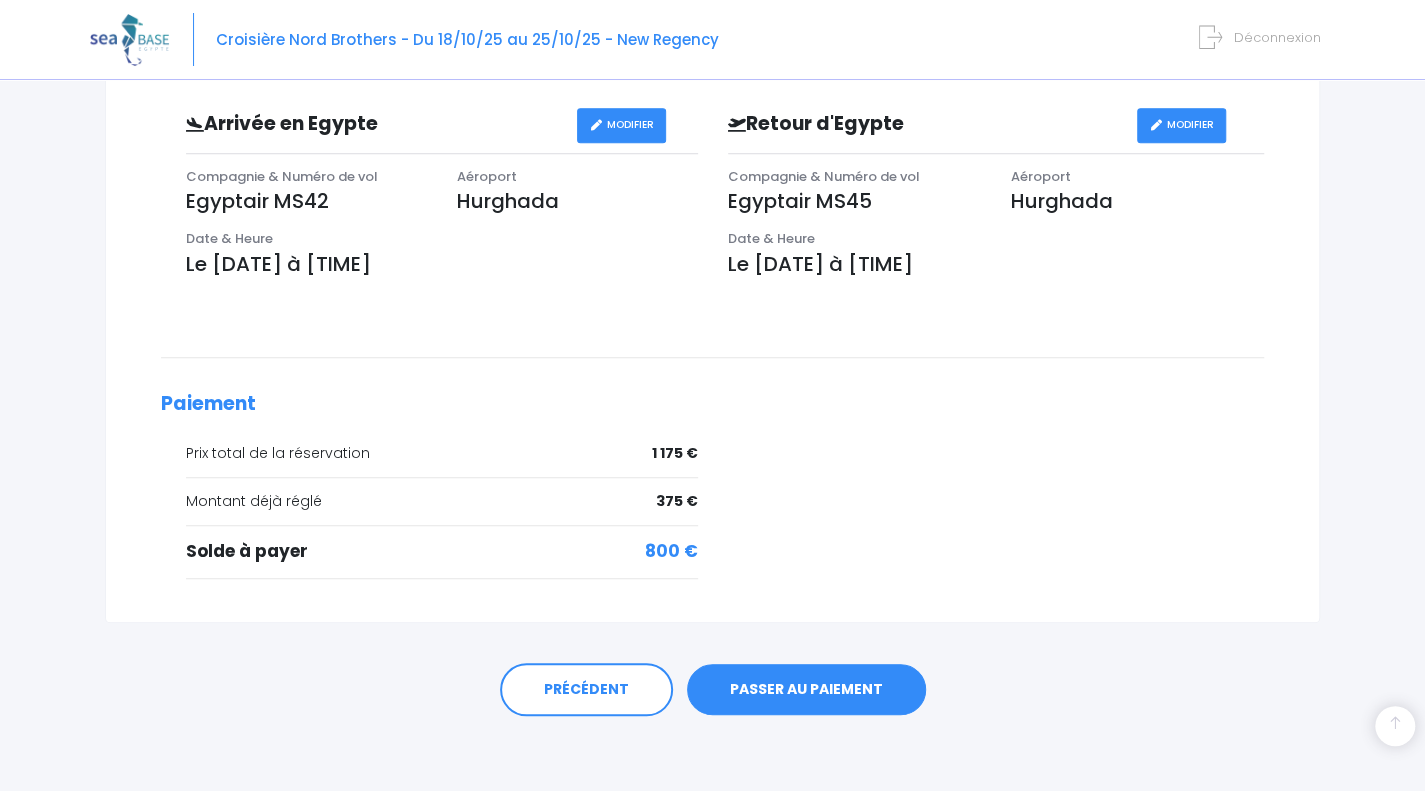 click on "PASSER AU PAIEMENT" at bounding box center (806, 690) 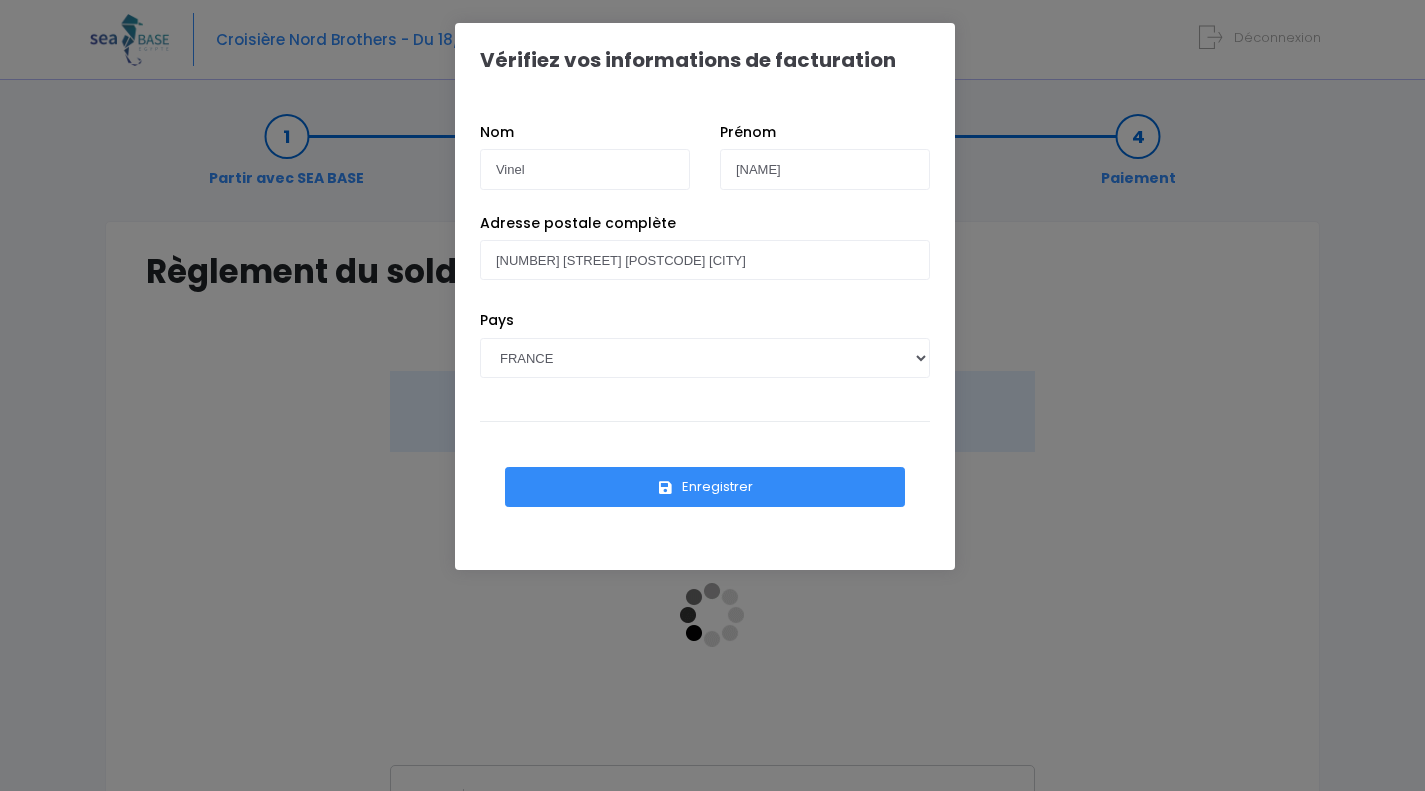 scroll, scrollTop: 0, scrollLeft: 0, axis: both 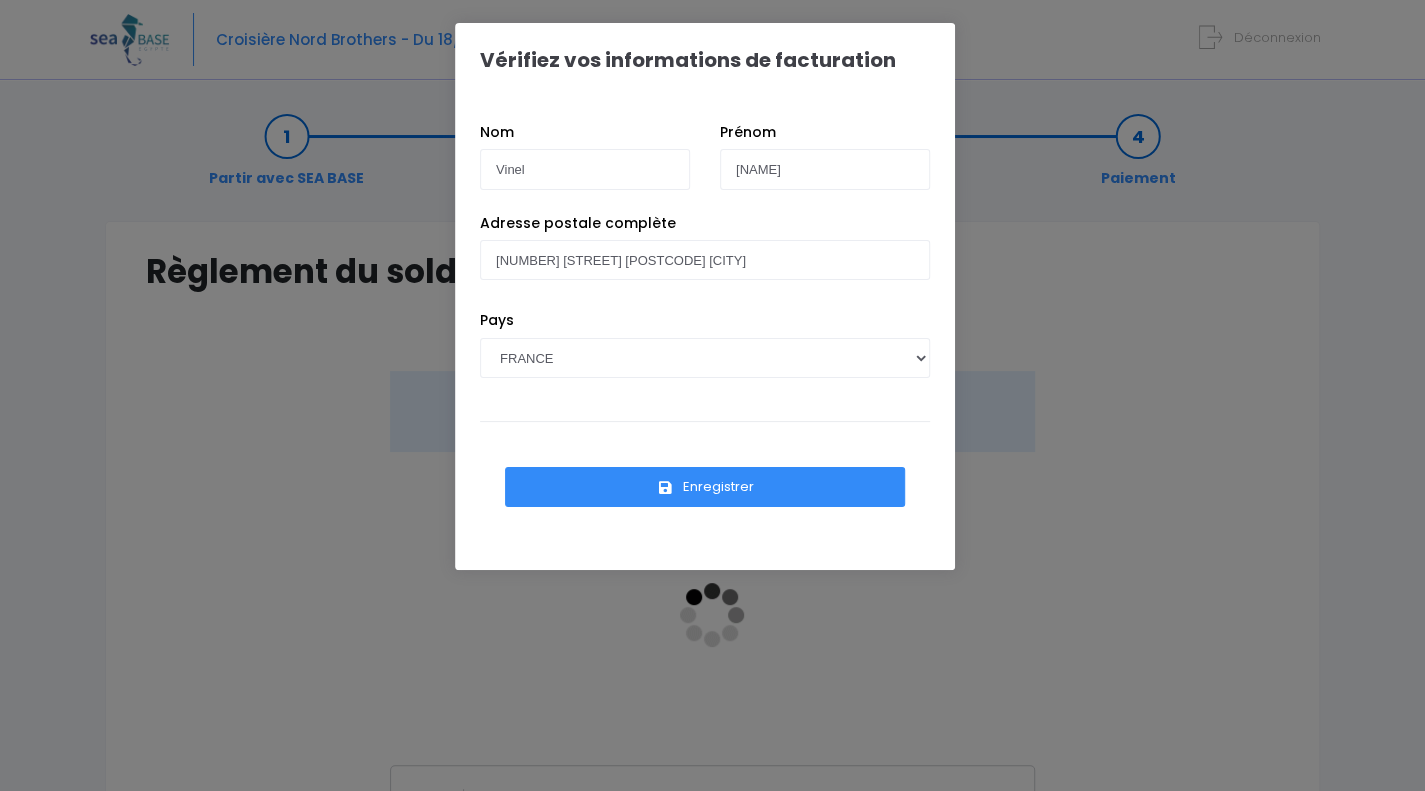 click on "Enregistrer" at bounding box center [705, 487] 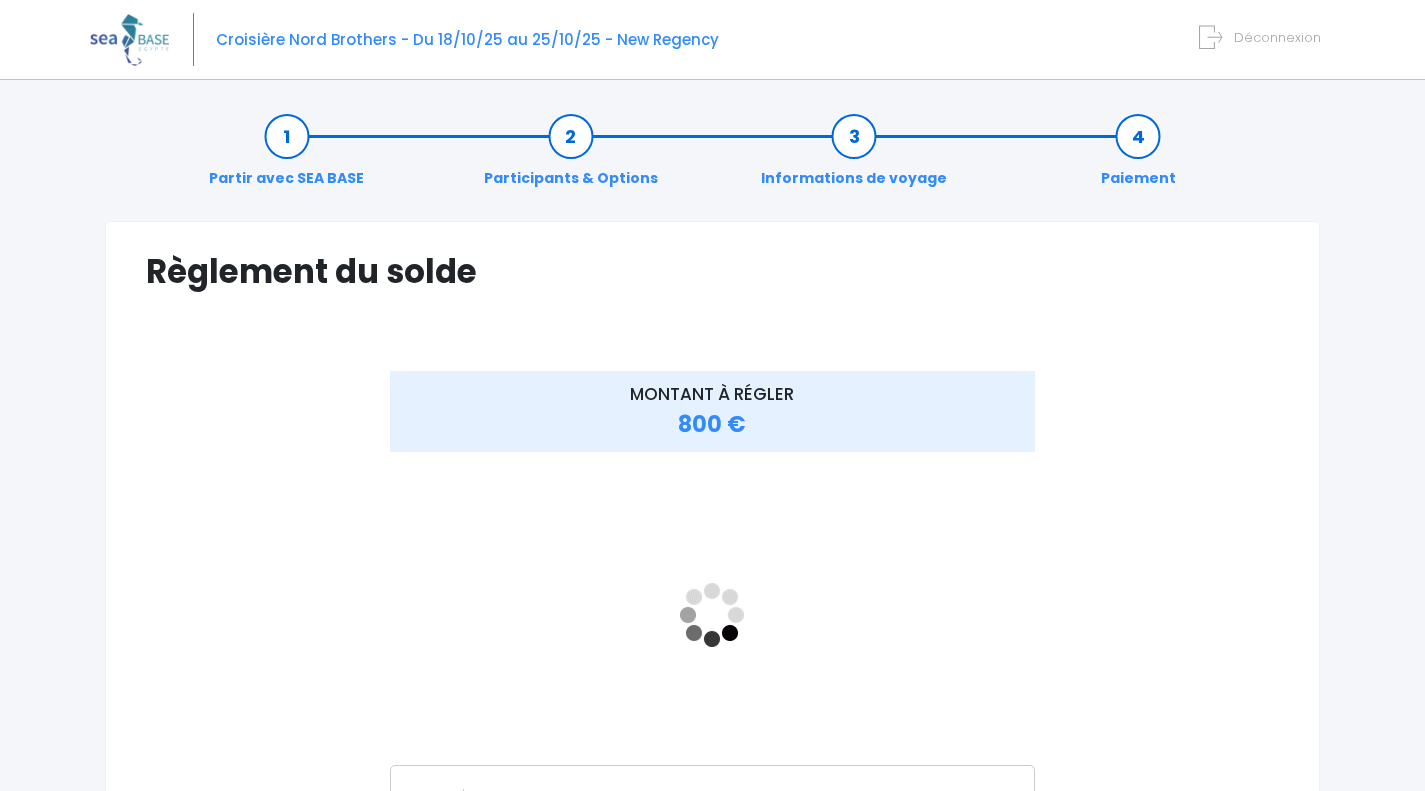 scroll, scrollTop: 0, scrollLeft: 0, axis: both 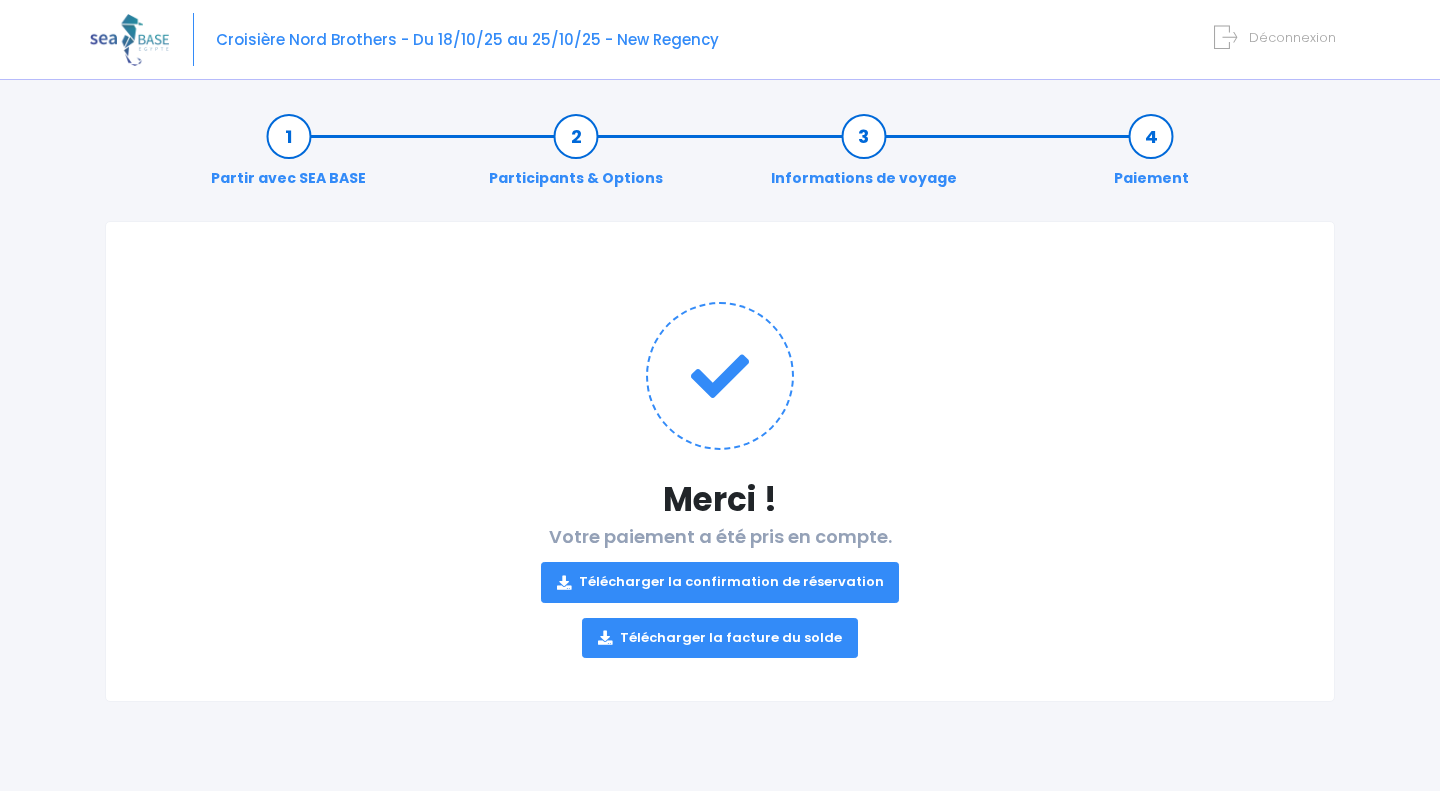 click at bounding box center [564, 583] 